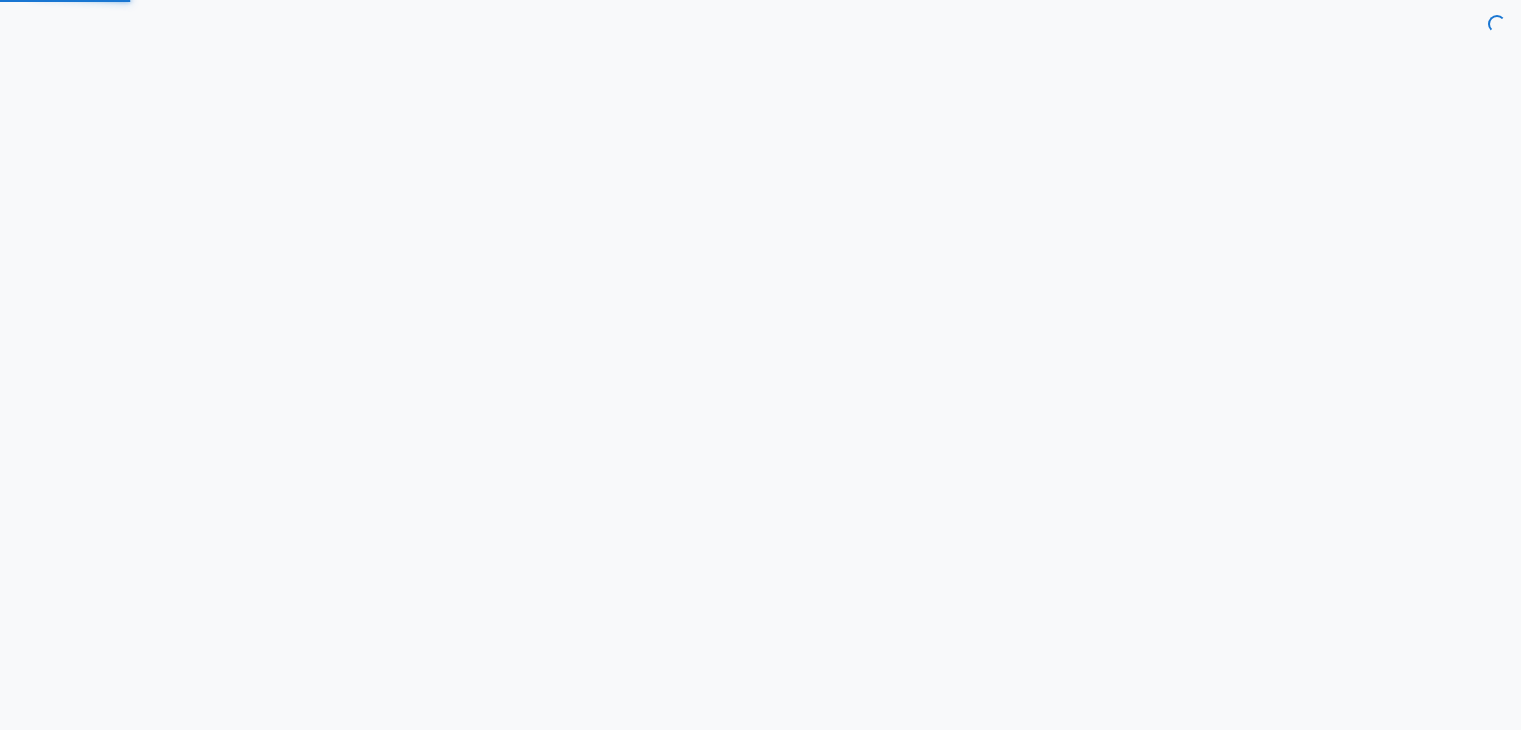 scroll, scrollTop: 0, scrollLeft: 0, axis: both 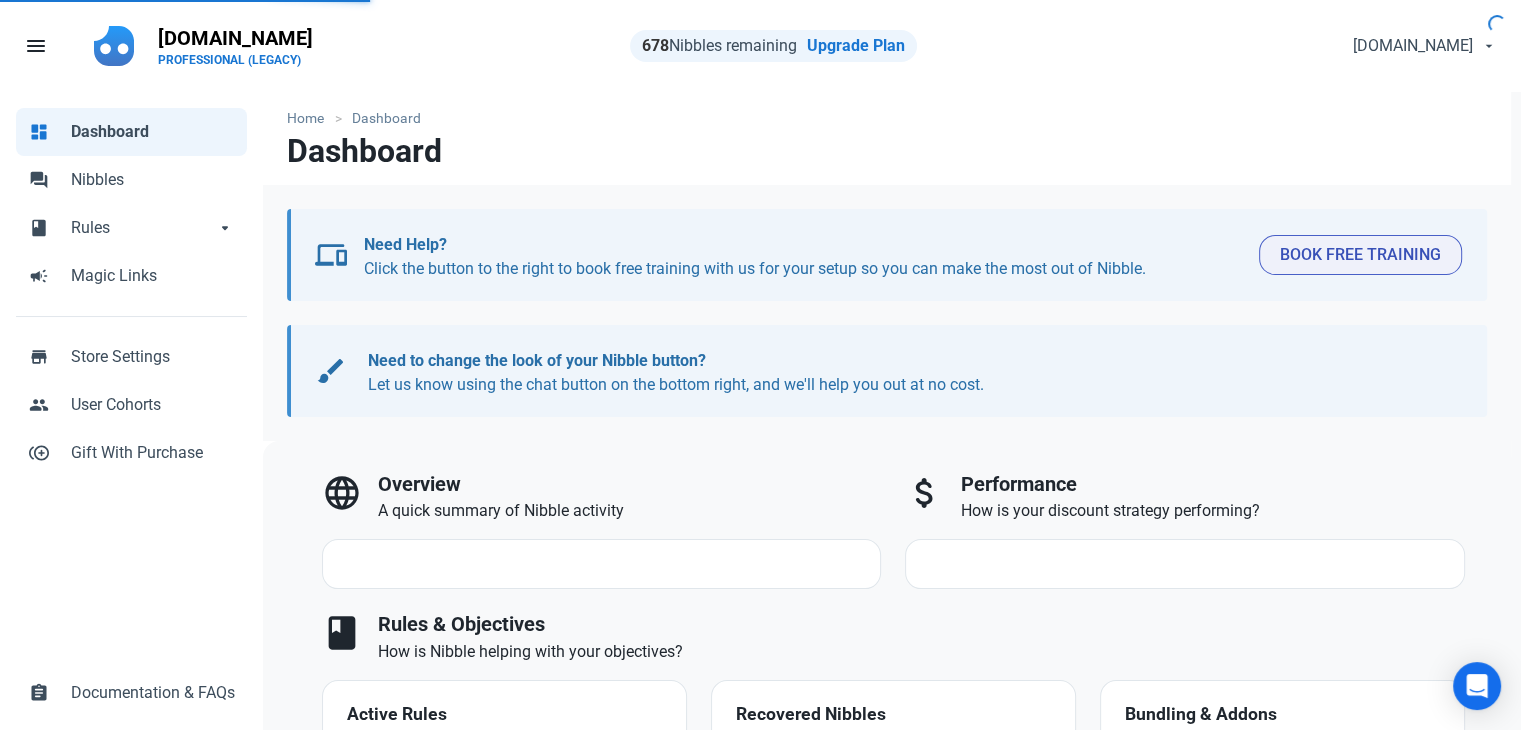 select on "7d" 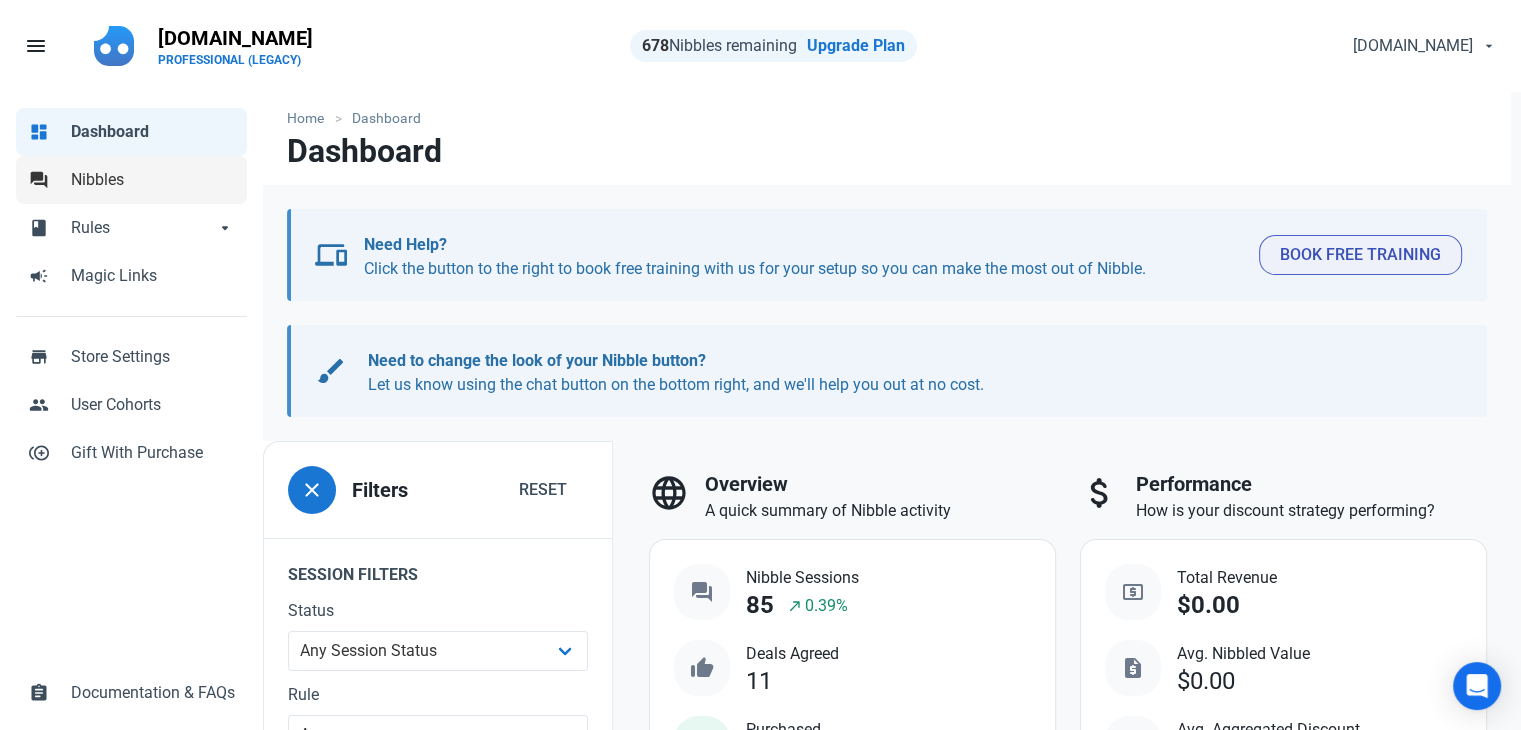 click on "Nibbles" at bounding box center [153, 180] 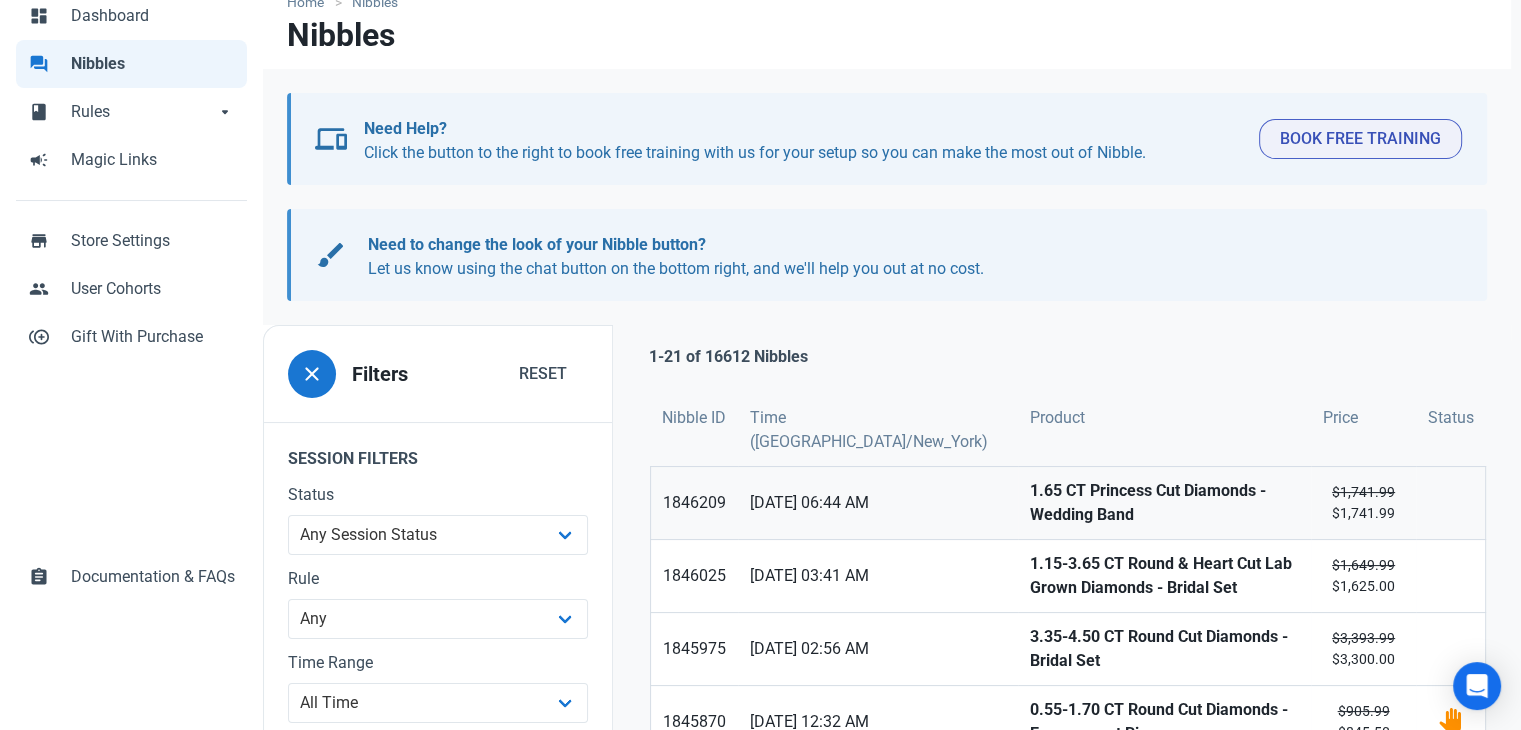scroll, scrollTop: 200, scrollLeft: 0, axis: vertical 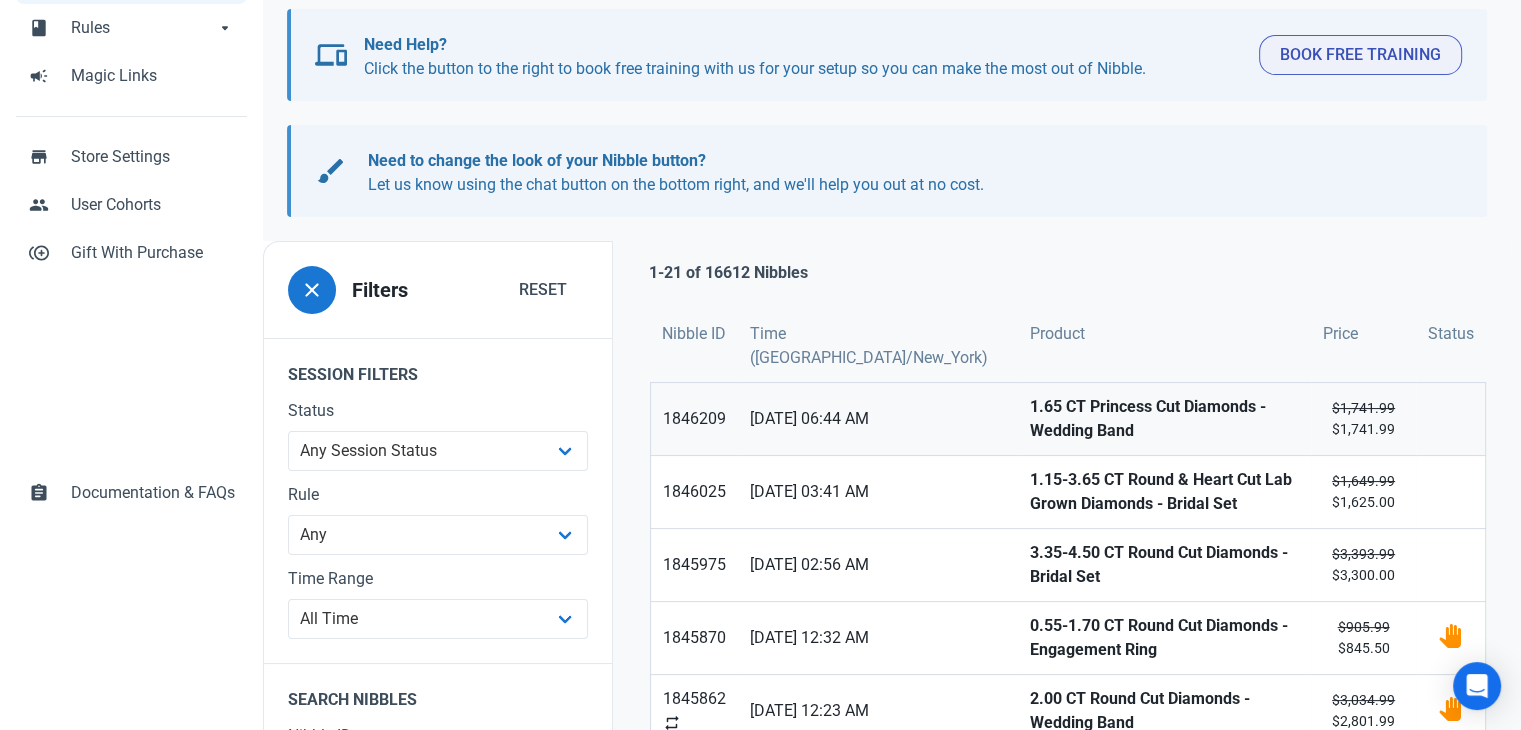 click on "02/07/2025 06:44 AM" at bounding box center (878, 419) 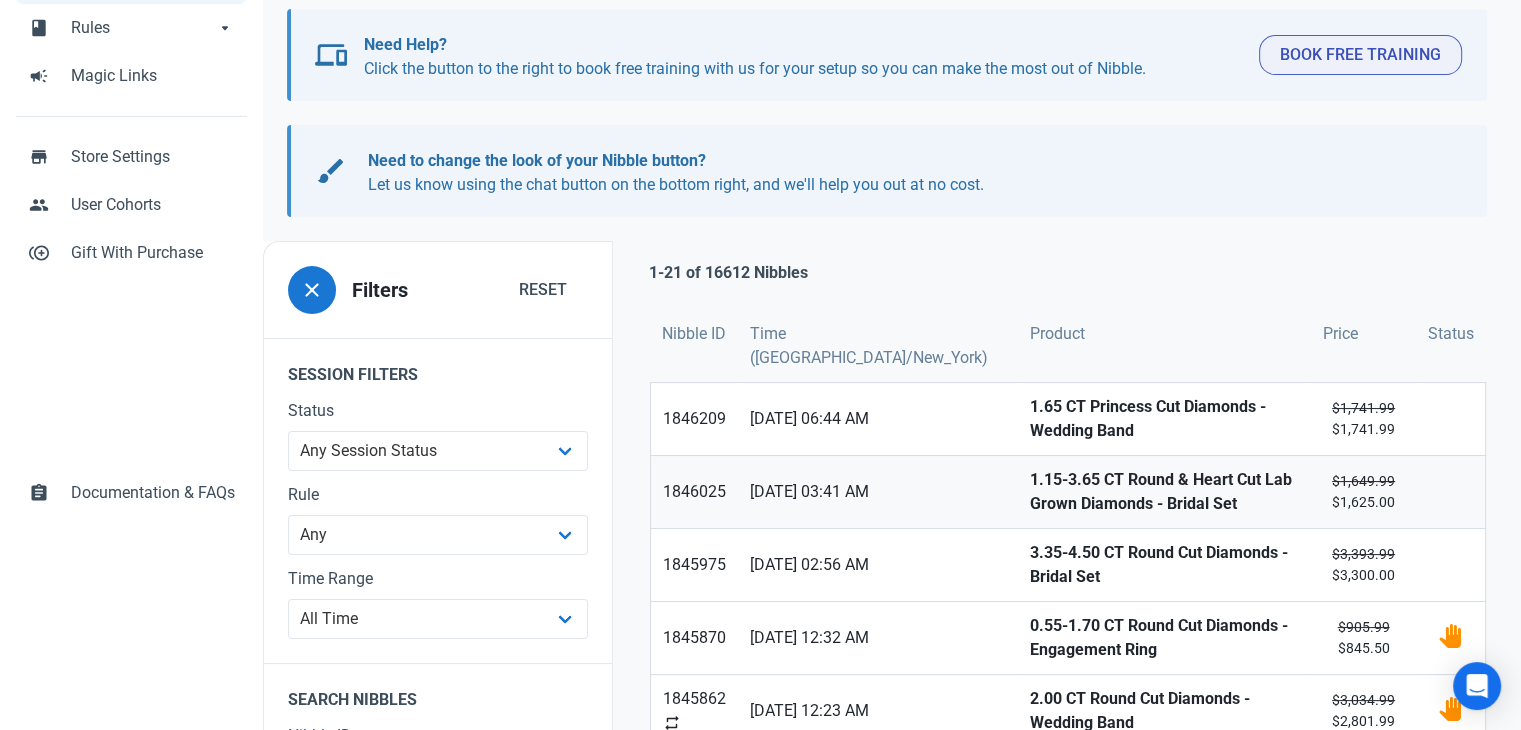 click on "1.15-3.65 CT Round & Heart Cut Lab Grown Diamonds - Bridal Set" at bounding box center (1164, 492) 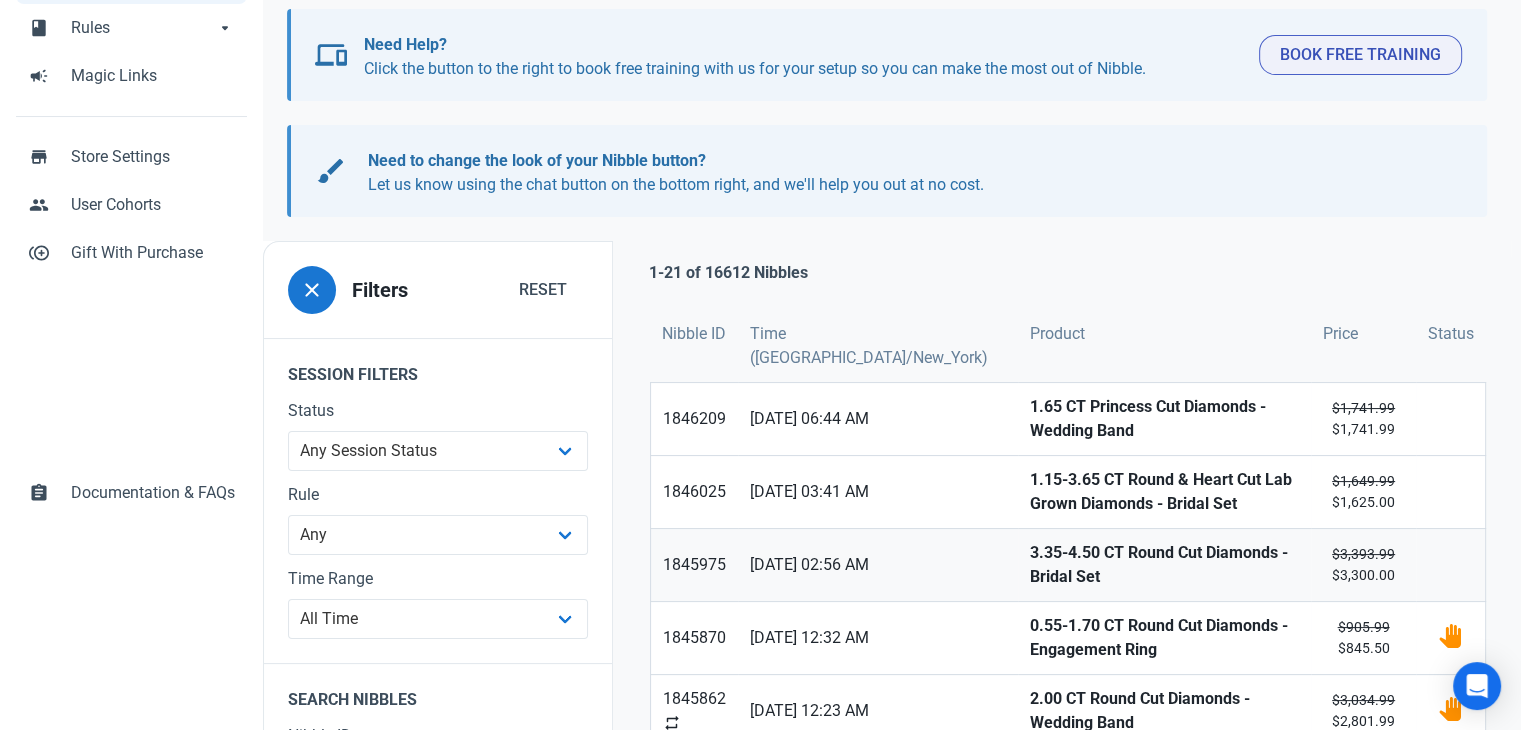 click on "3.35-4.50 CT Round Cut Diamonds - Bridal Set" at bounding box center [1164, 565] 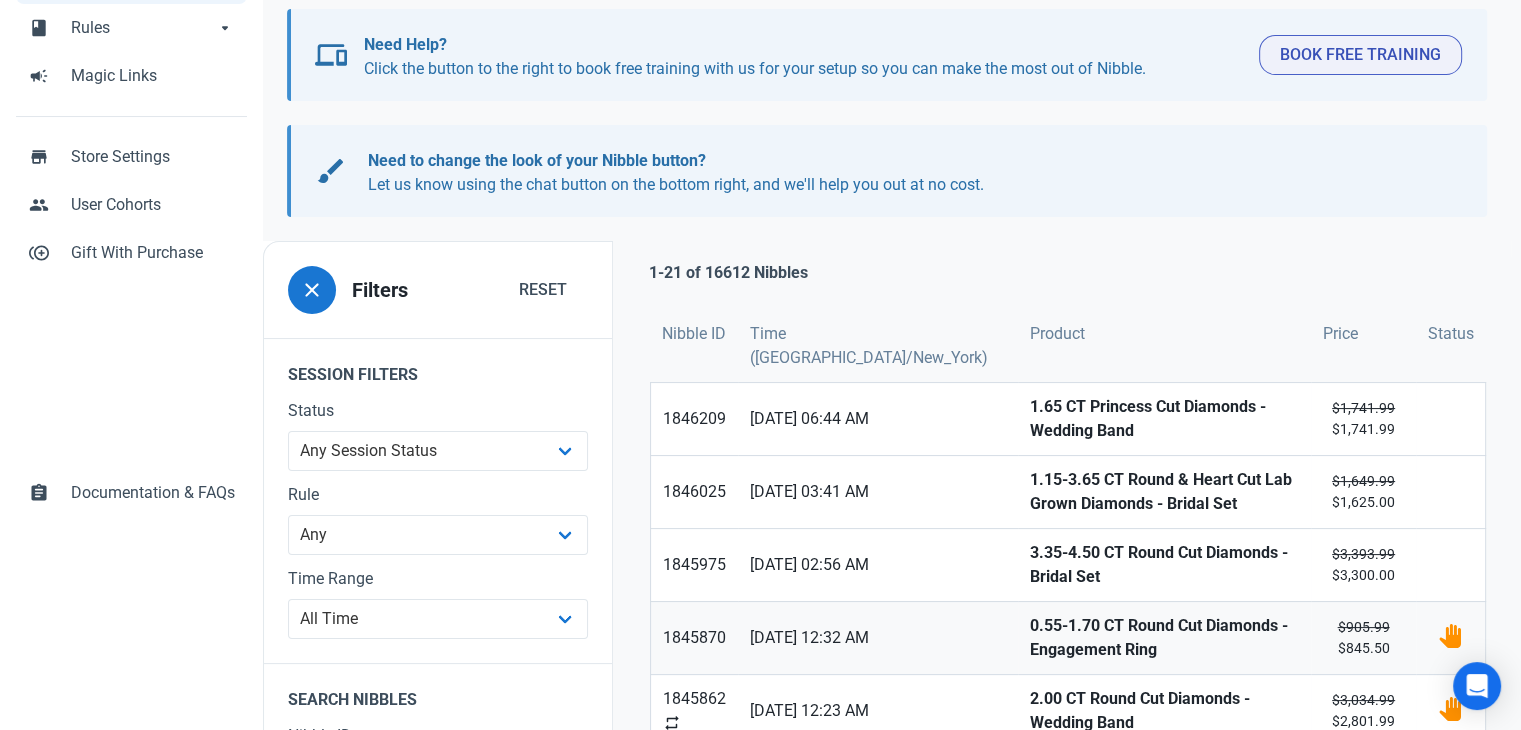 click on "0.55-1.70 CT Round Cut Diamonds - Engagement Ring" at bounding box center (1164, 638) 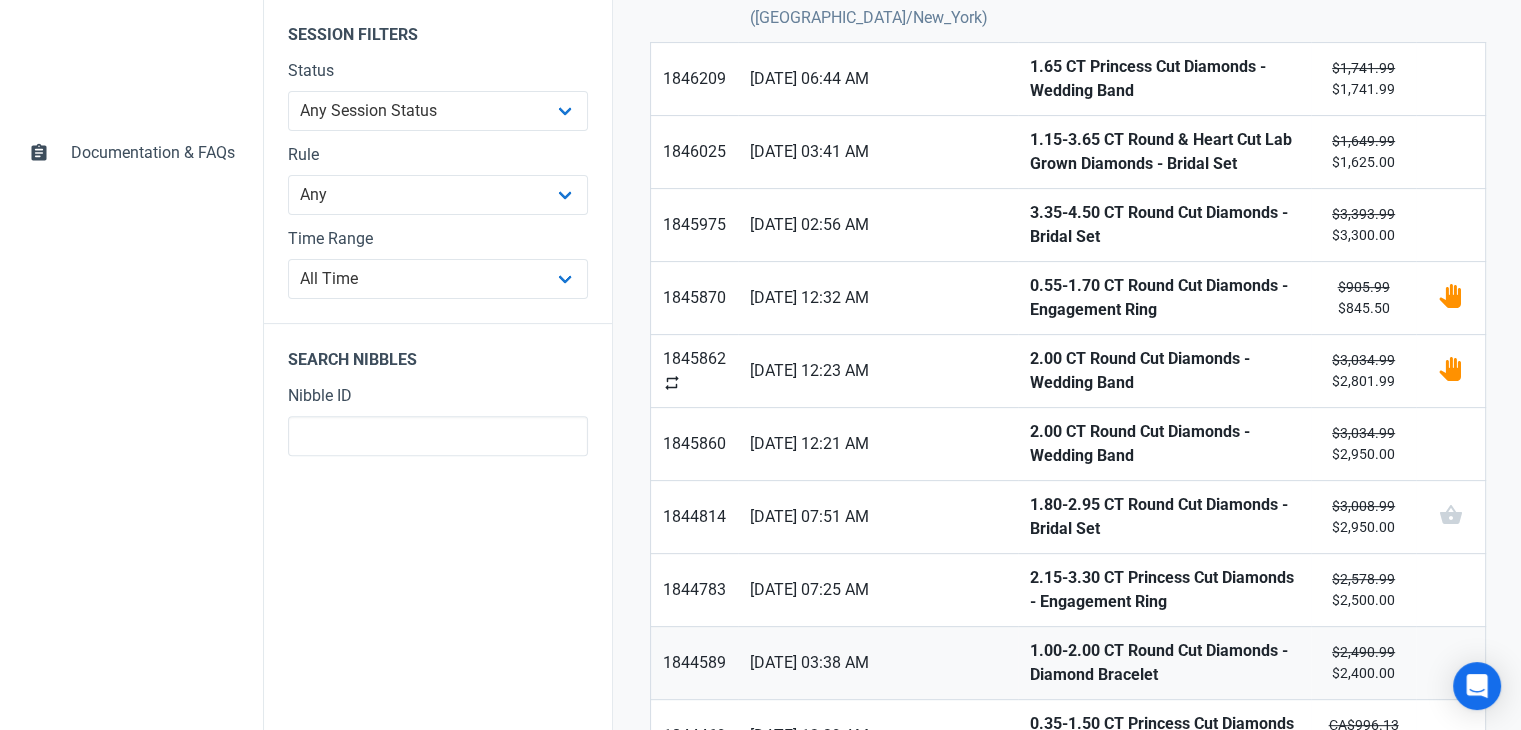scroll, scrollTop: 600, scrollLeft: 0, axis: vertical 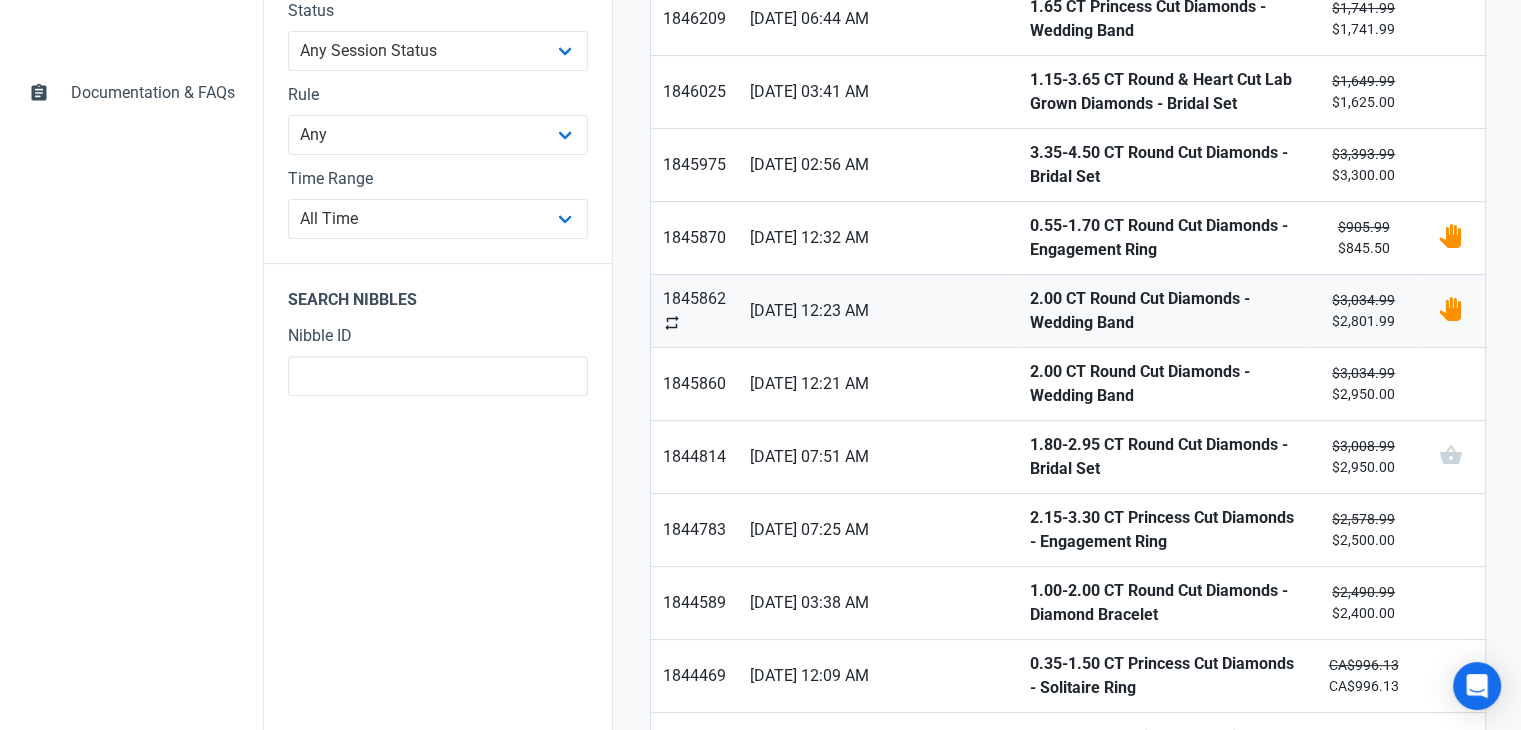 click on "2.00 CT Round Cut Diamonds - Wedding Band" at bounding box center [1164, 311] 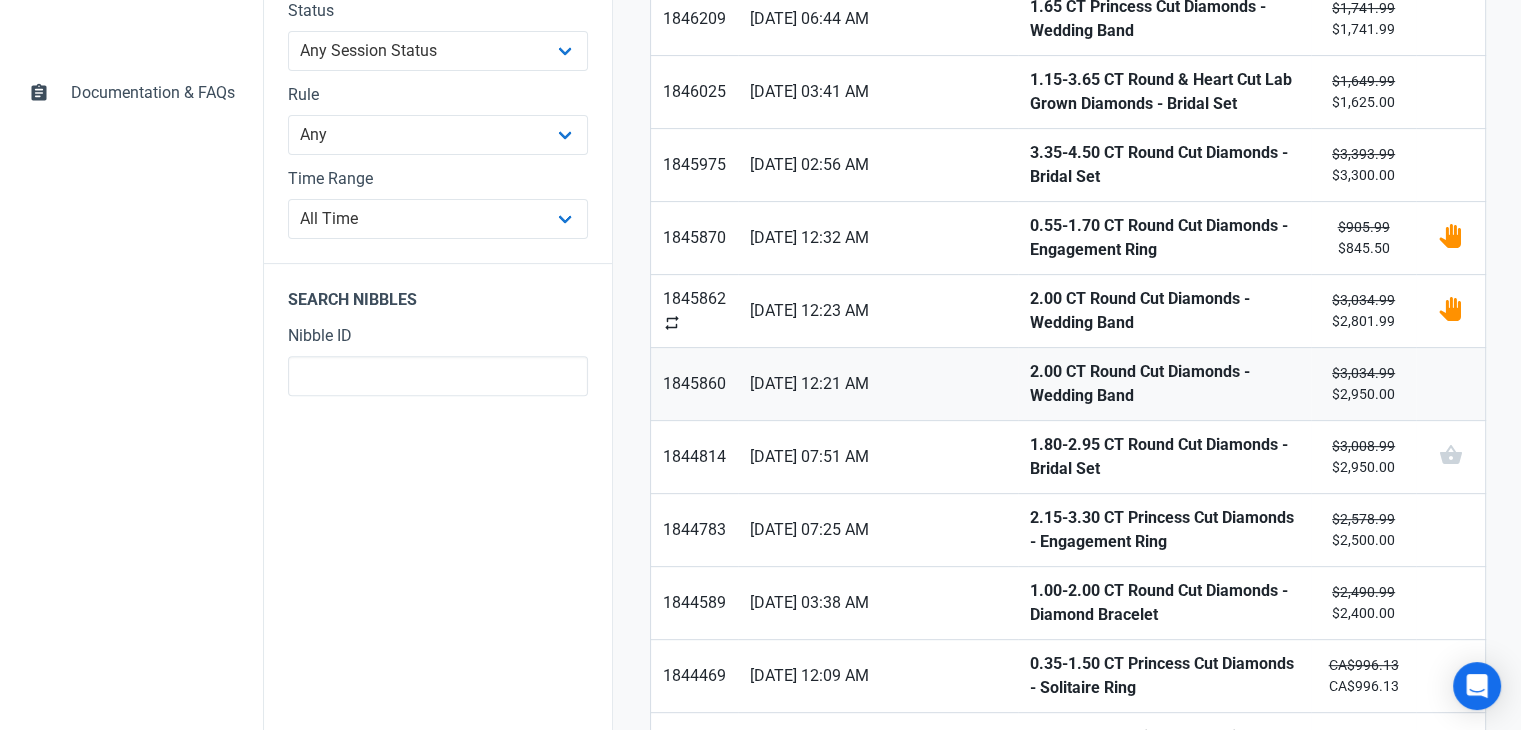 click on "2.00 CT Round Cut Diamonds - Wedding Band" at bounding box center [1164, 384] 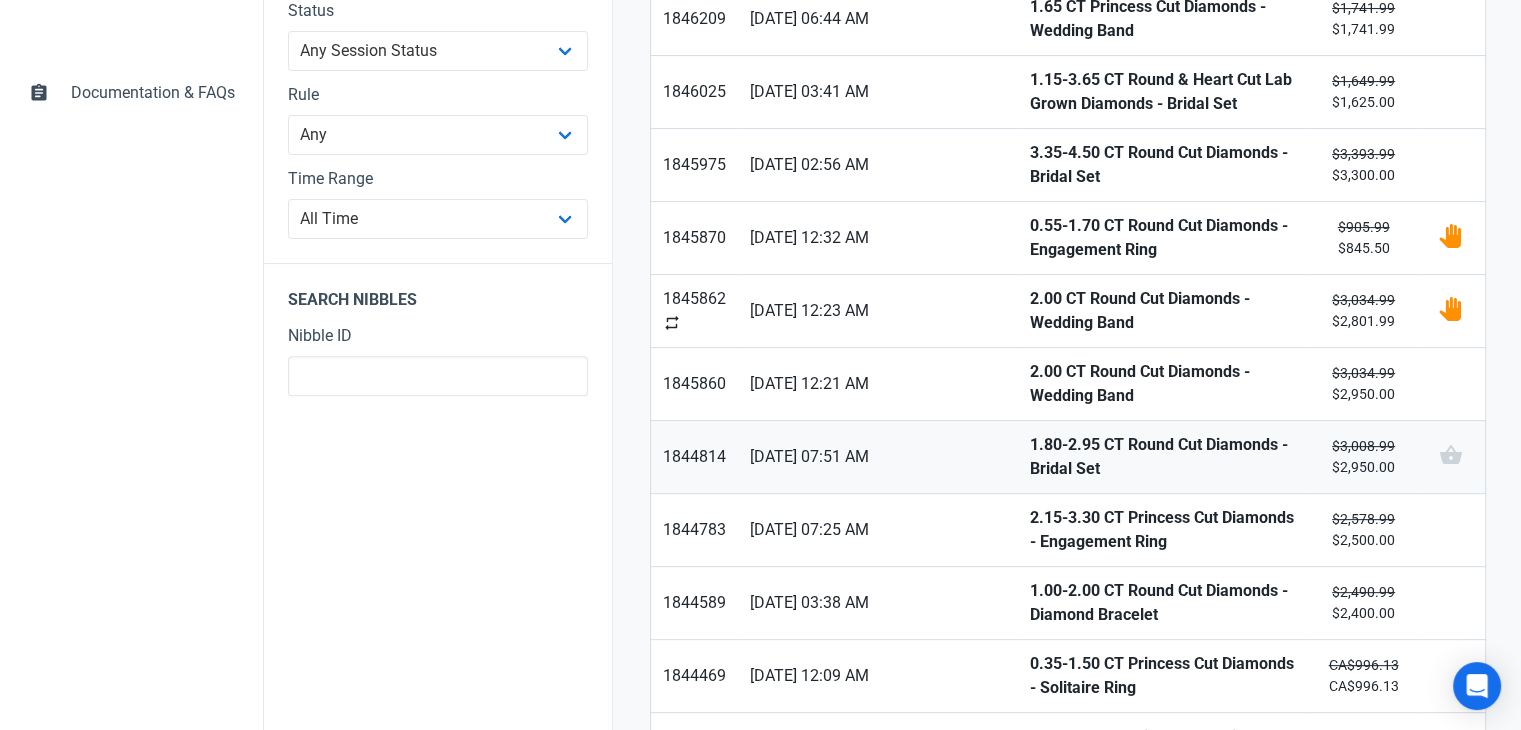 click on "1.80-2.95 CT Round Cut Diamonds - Bridal Set" at bounding box center (1164, 457) 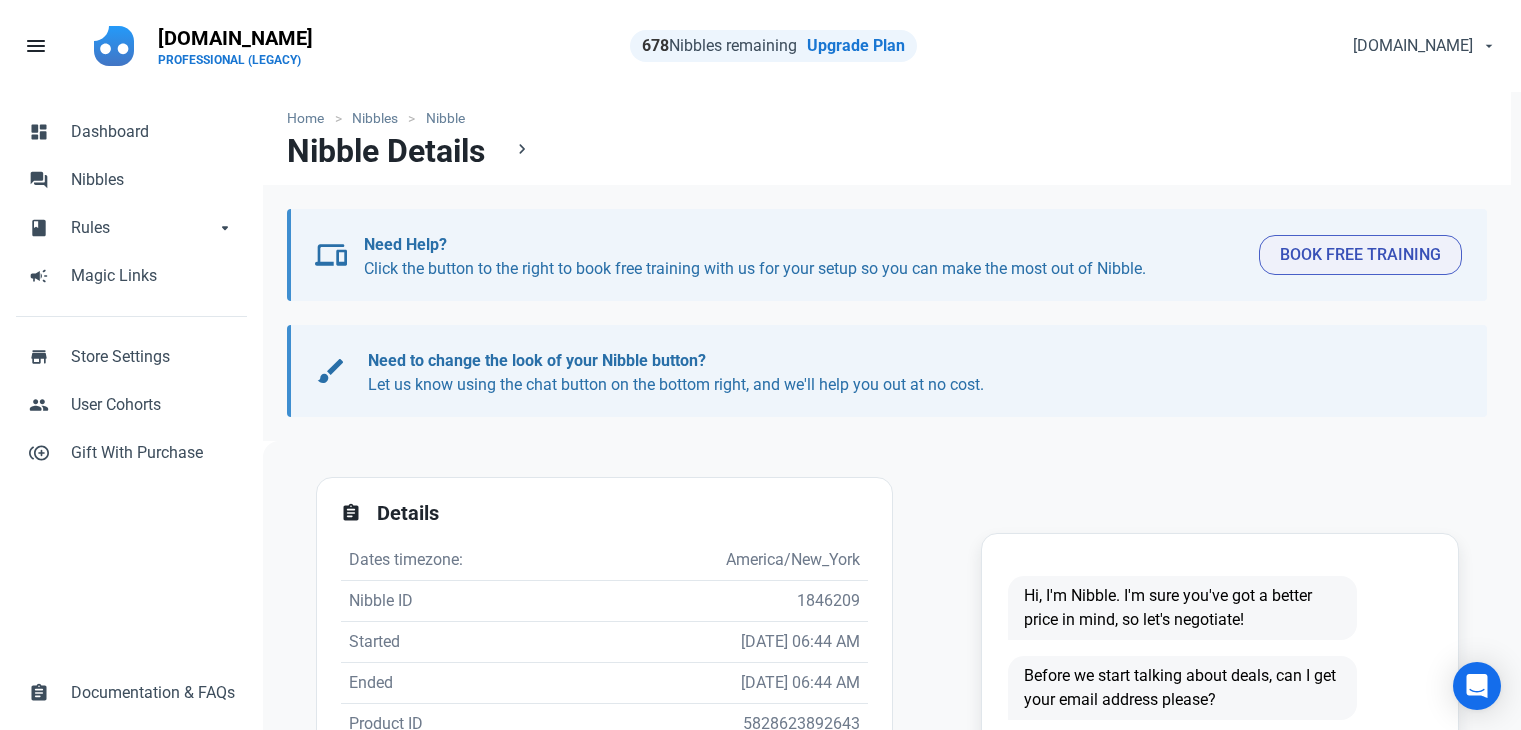 scroll, scrollTop: 0, scrollLeft: 0, axis: both 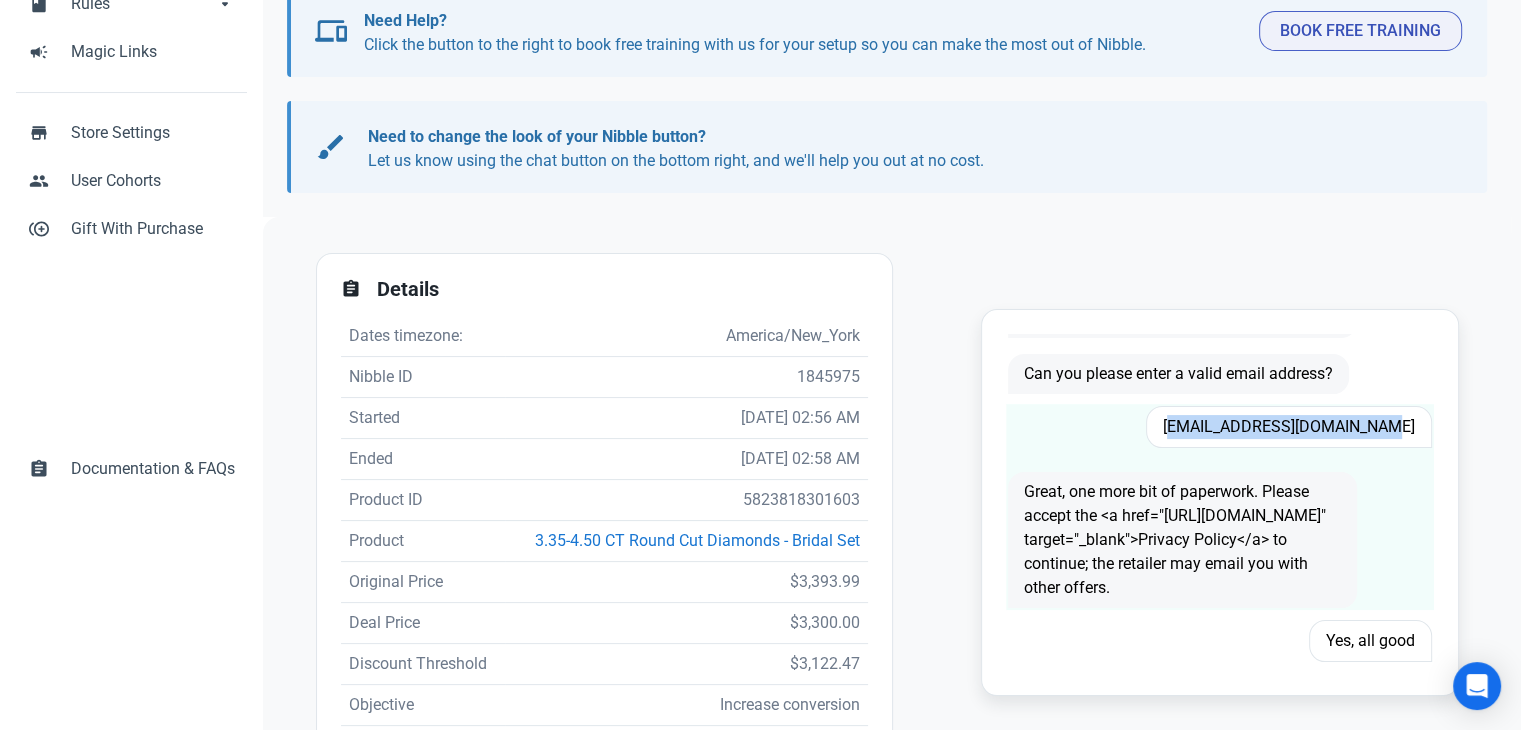 drag, startPoint x: 1399, startPoint y: 428, endPoint x: 1184, endPoint y: 432, distance: 215.0372 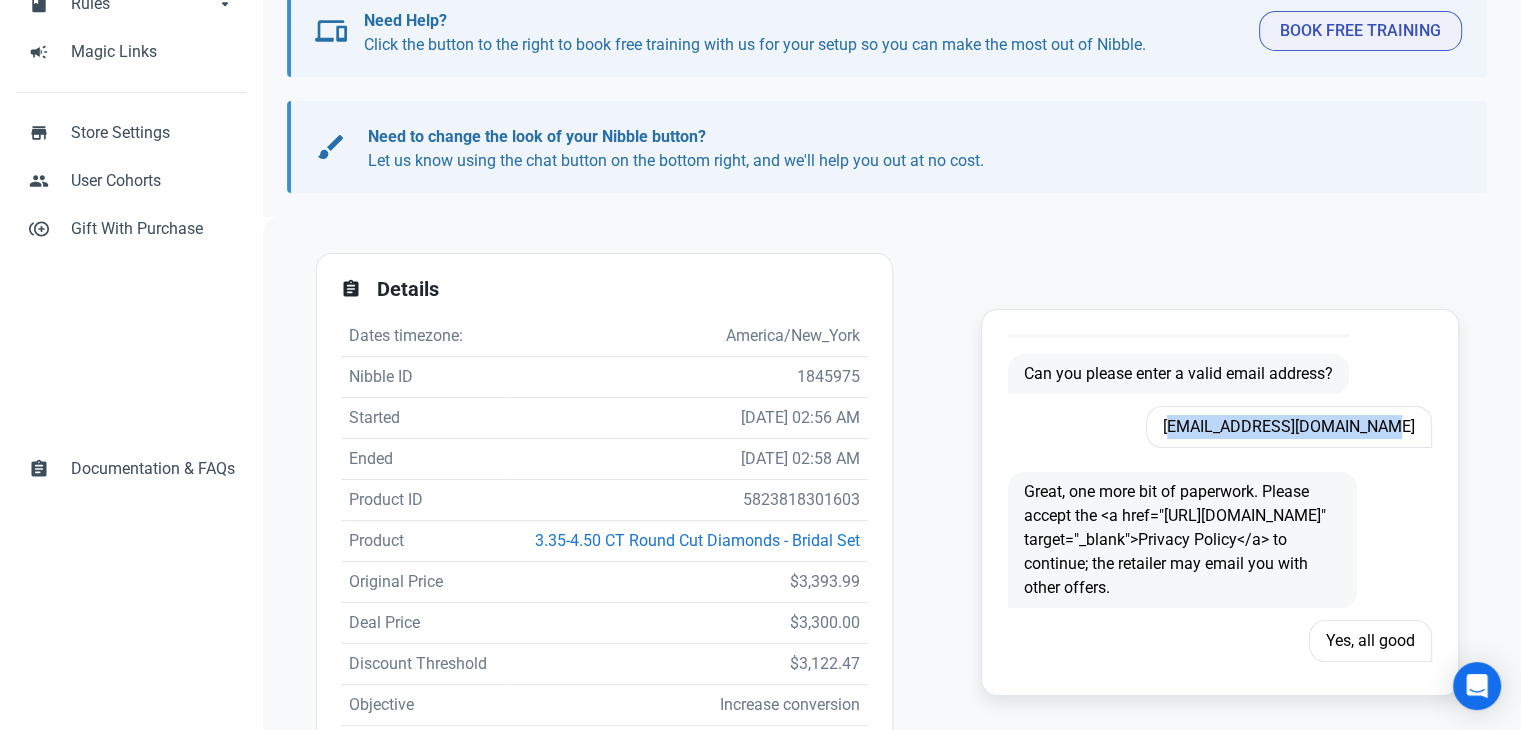 copy on "Nancywaltzbrown@yahoo.com" 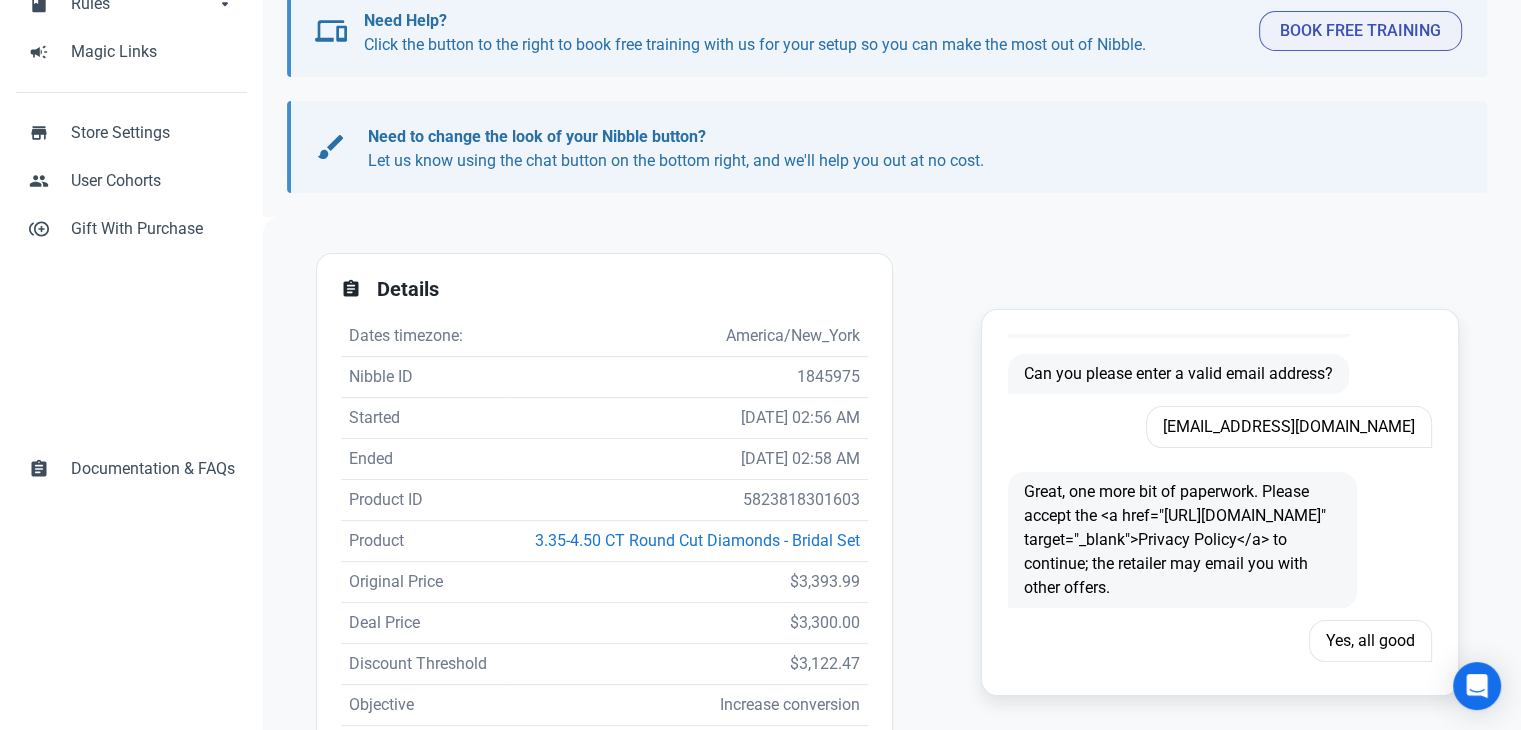 click on "5823818301603" at bounding box center (686, 500) 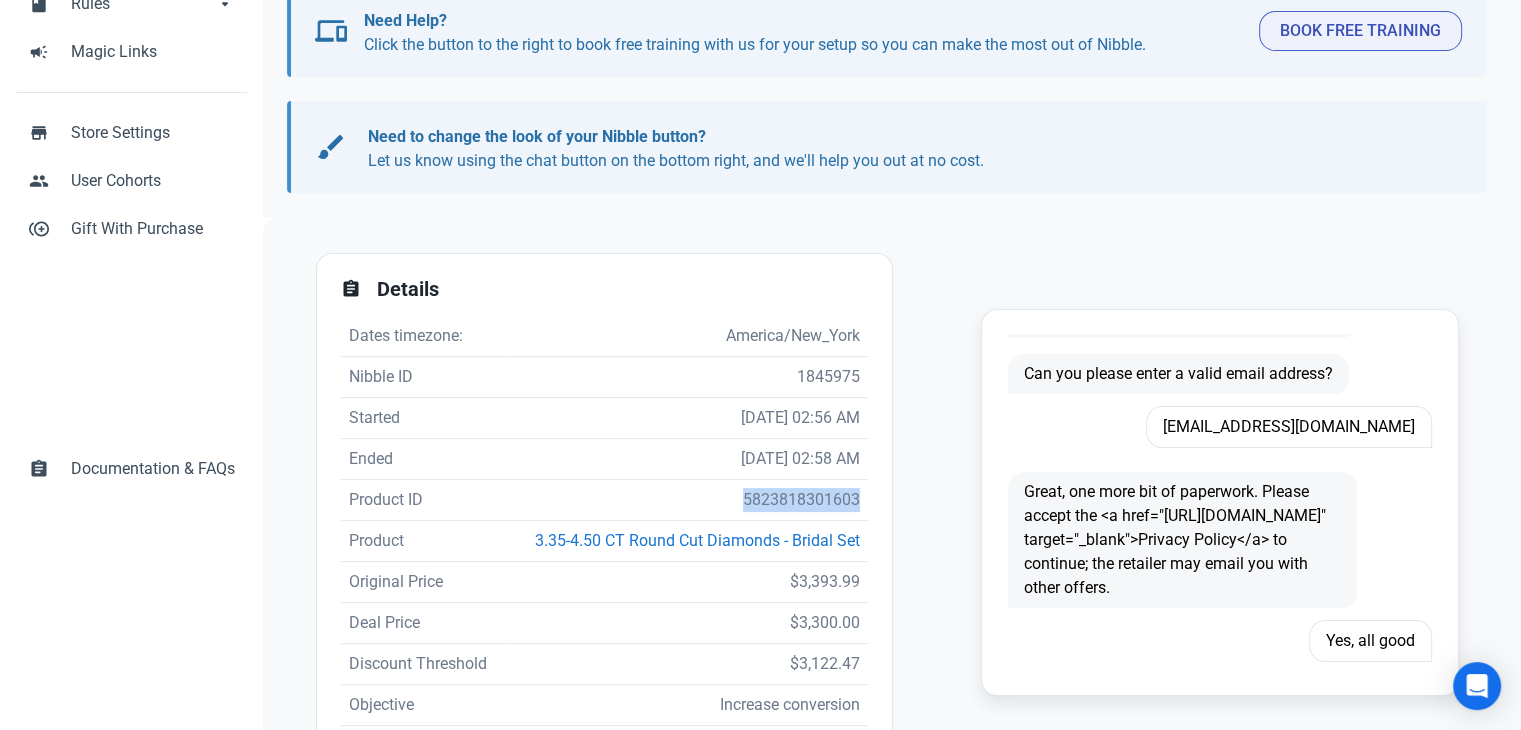 click on "5823818301603" at bounding box center [686, 500] 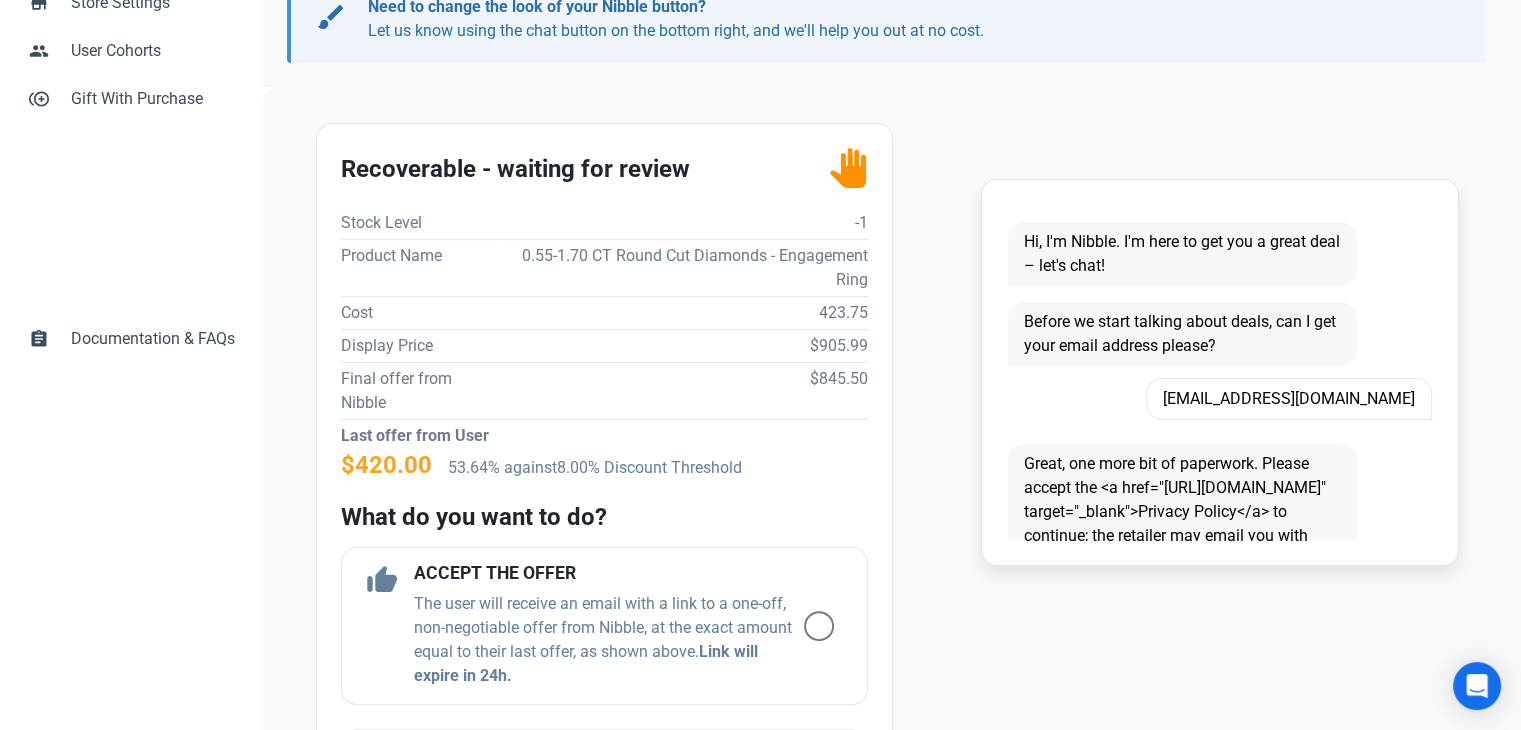 scroll, scrollTop: 400, scrollLeft: 0, axis: vertical 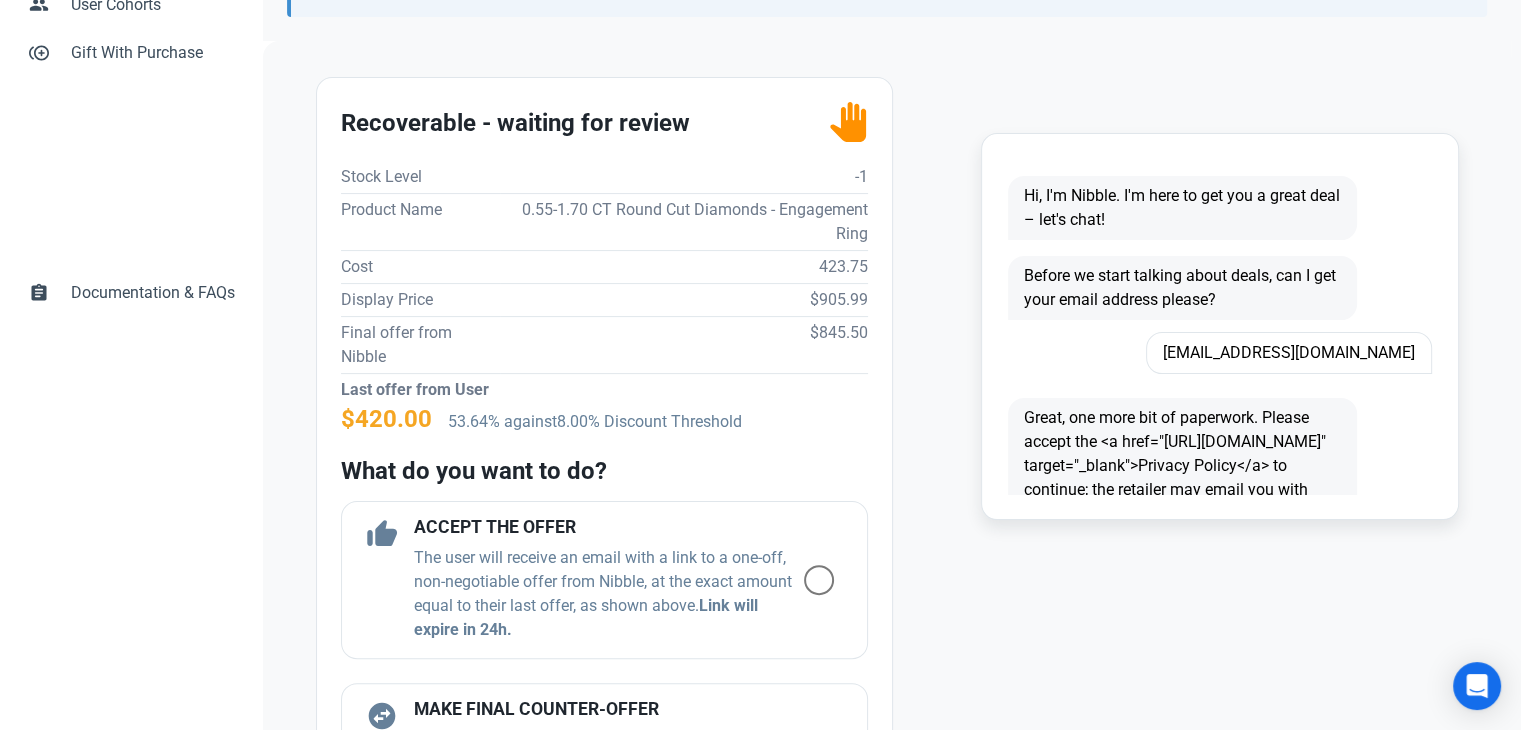 click on "$905.99" at bounding box center [683, 299] 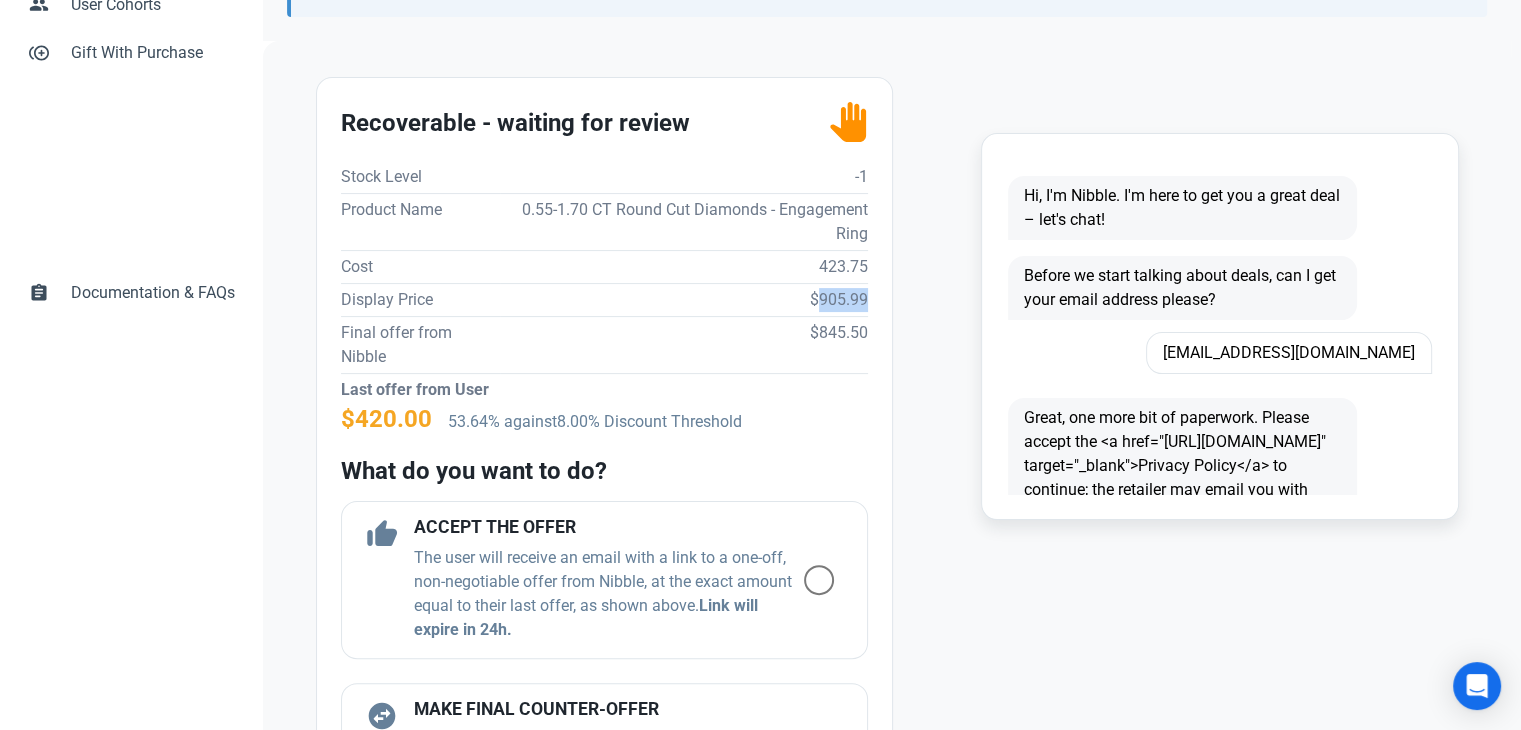 click on "$905.99" at bounding box center (683, 299) 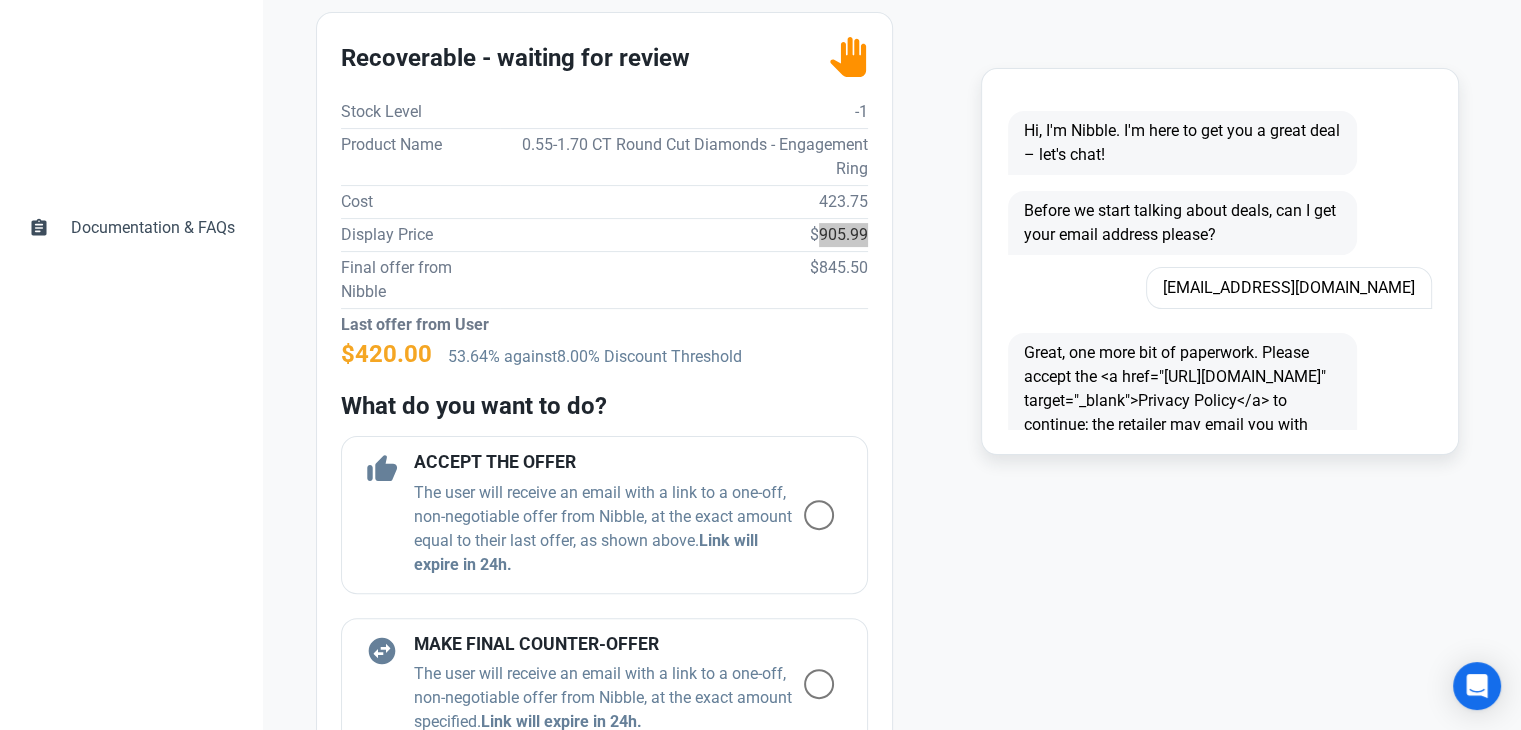 scroll, scrollTop: 600, scrollLeft: 0, axis: vertical 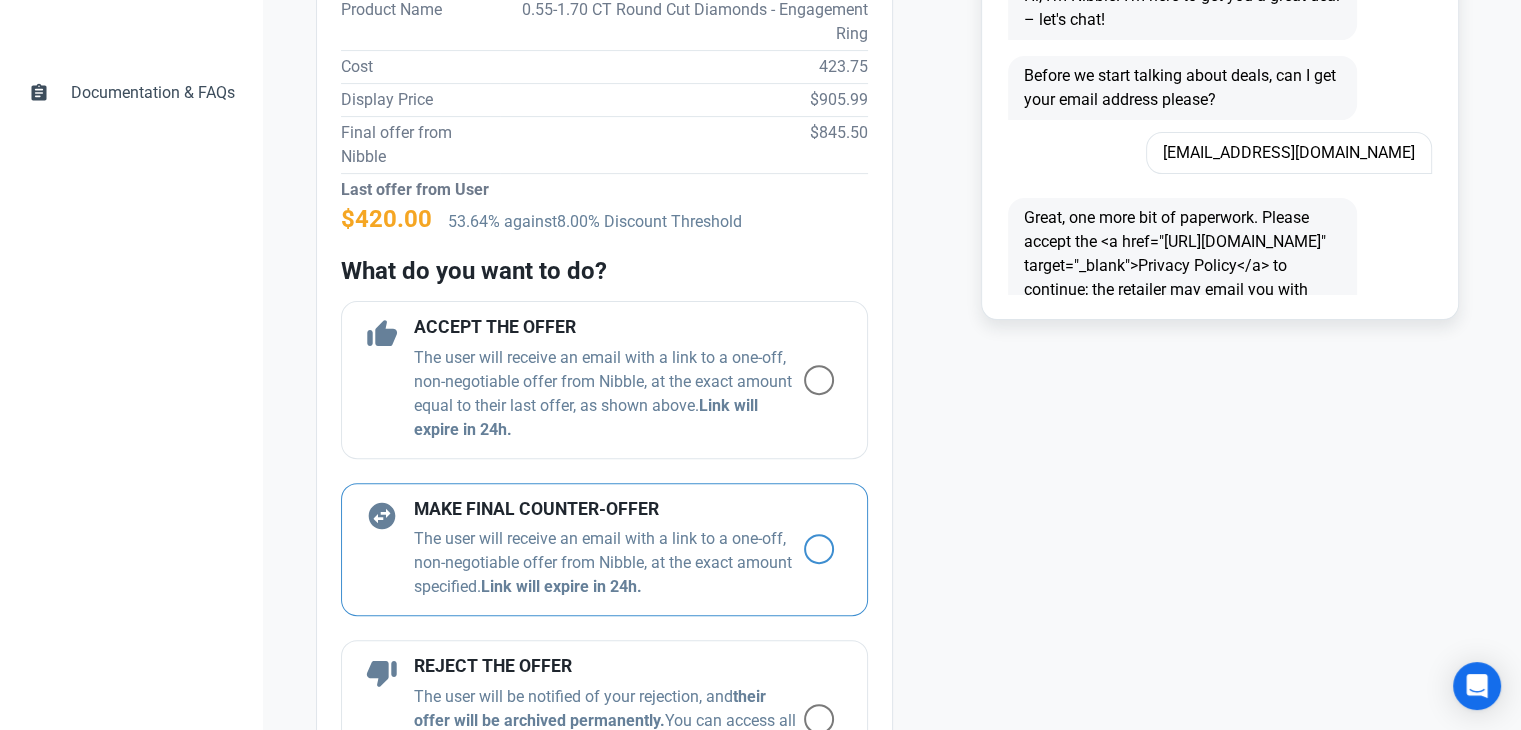 click on "The user will receive an email with a link to a one-off, non-negotiable offer from Nibble, at the exact amount specified.  Link will expire in 24h." at bounding box center [609, 563] 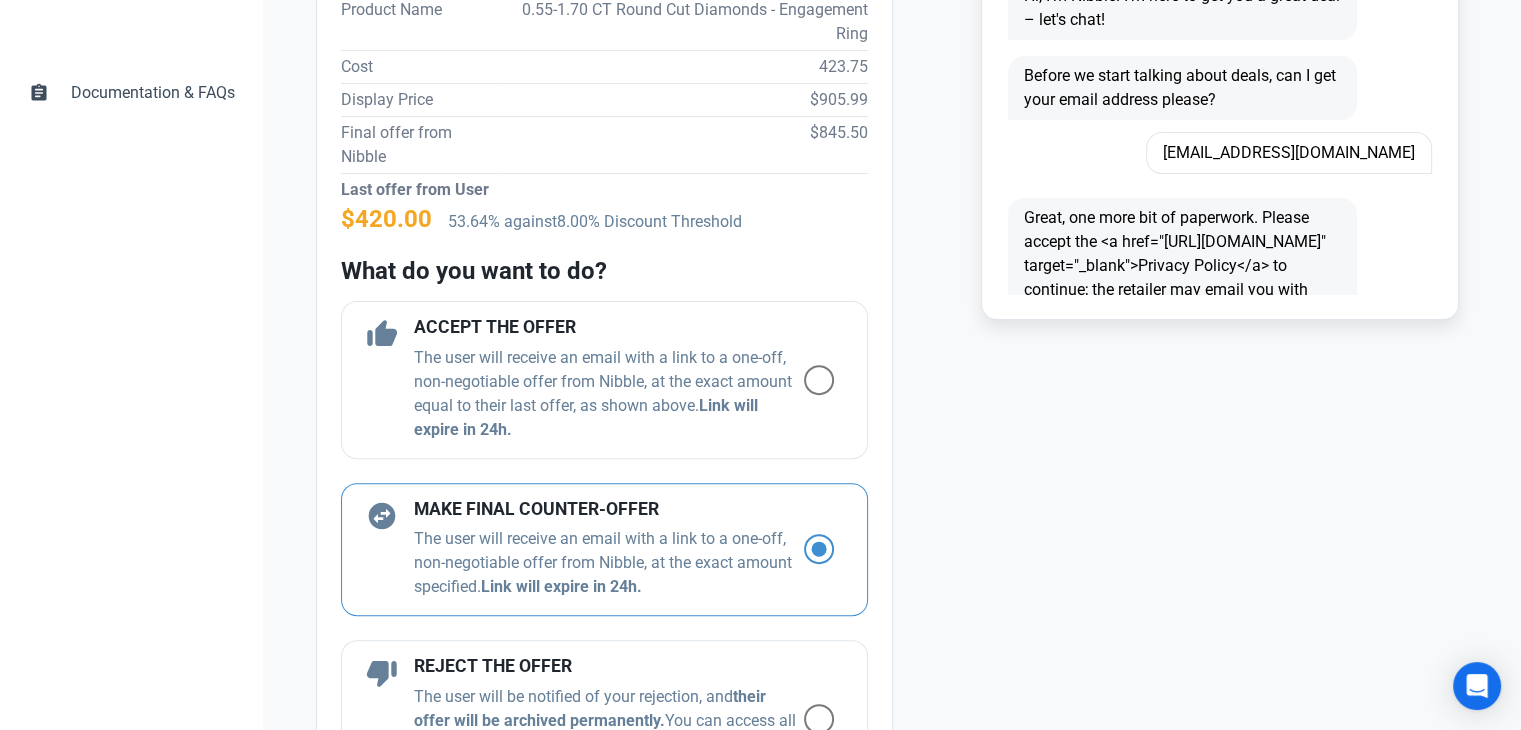 radio on "true" 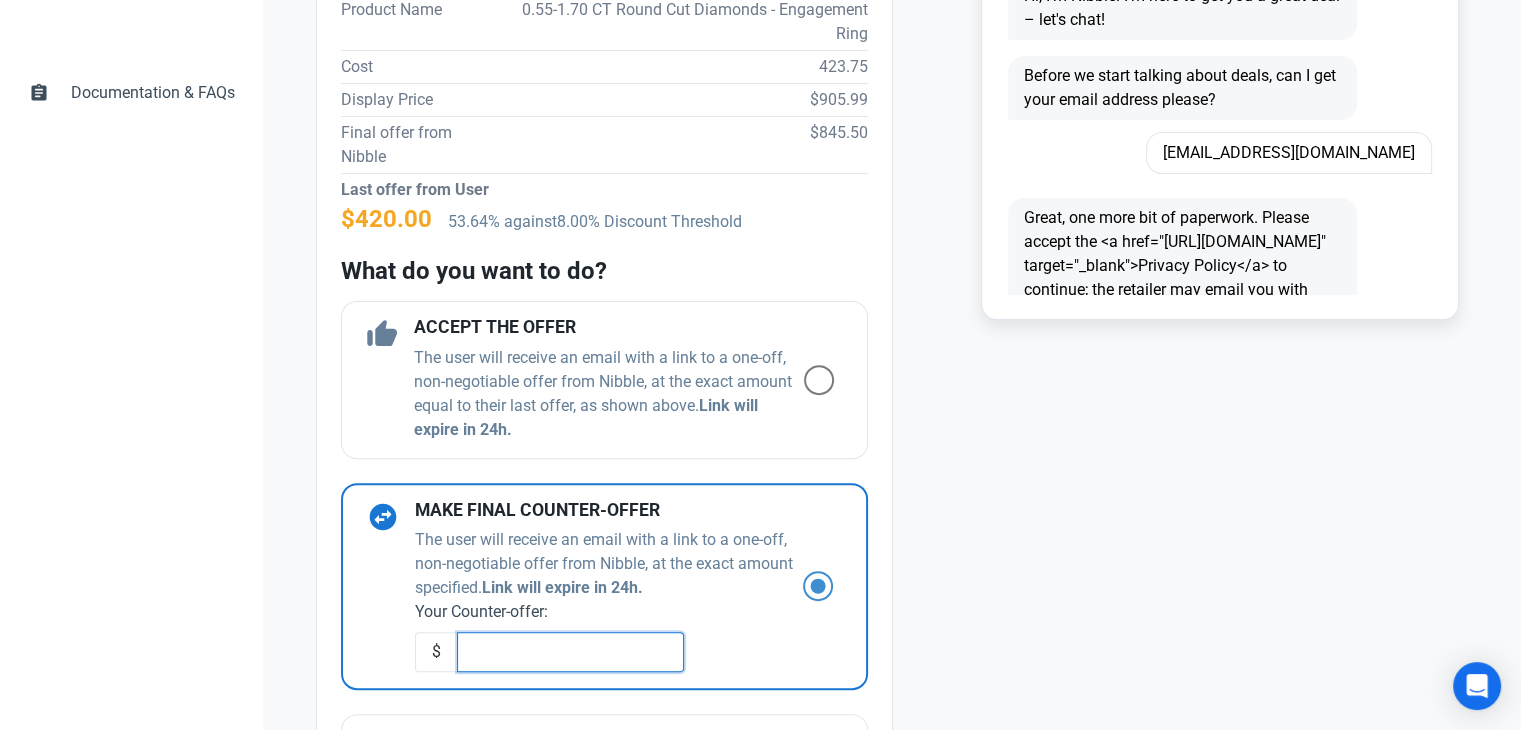 click at bounding box center (570, 652) 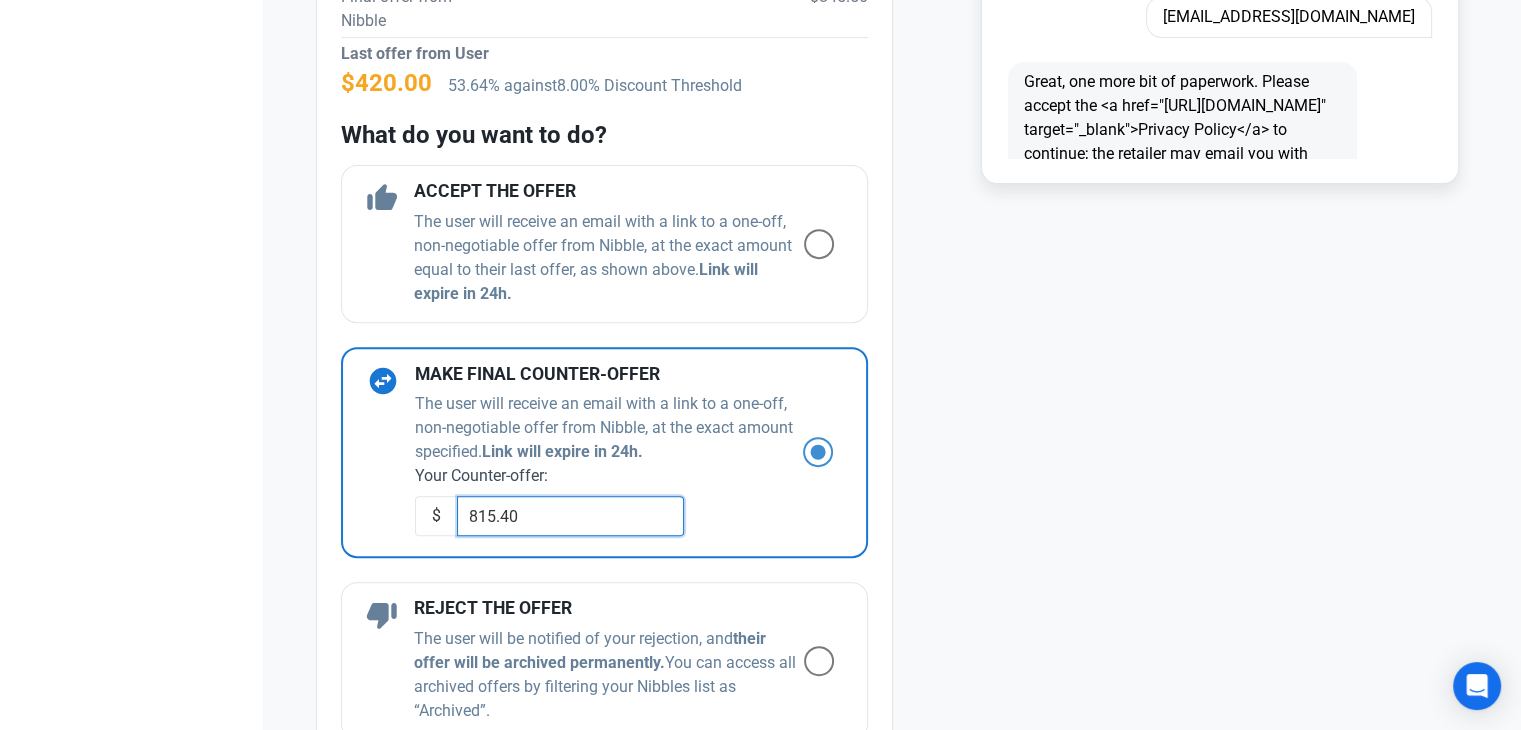 scroll, scrollTop: 900, scrollLeft: 0, axis: vertical 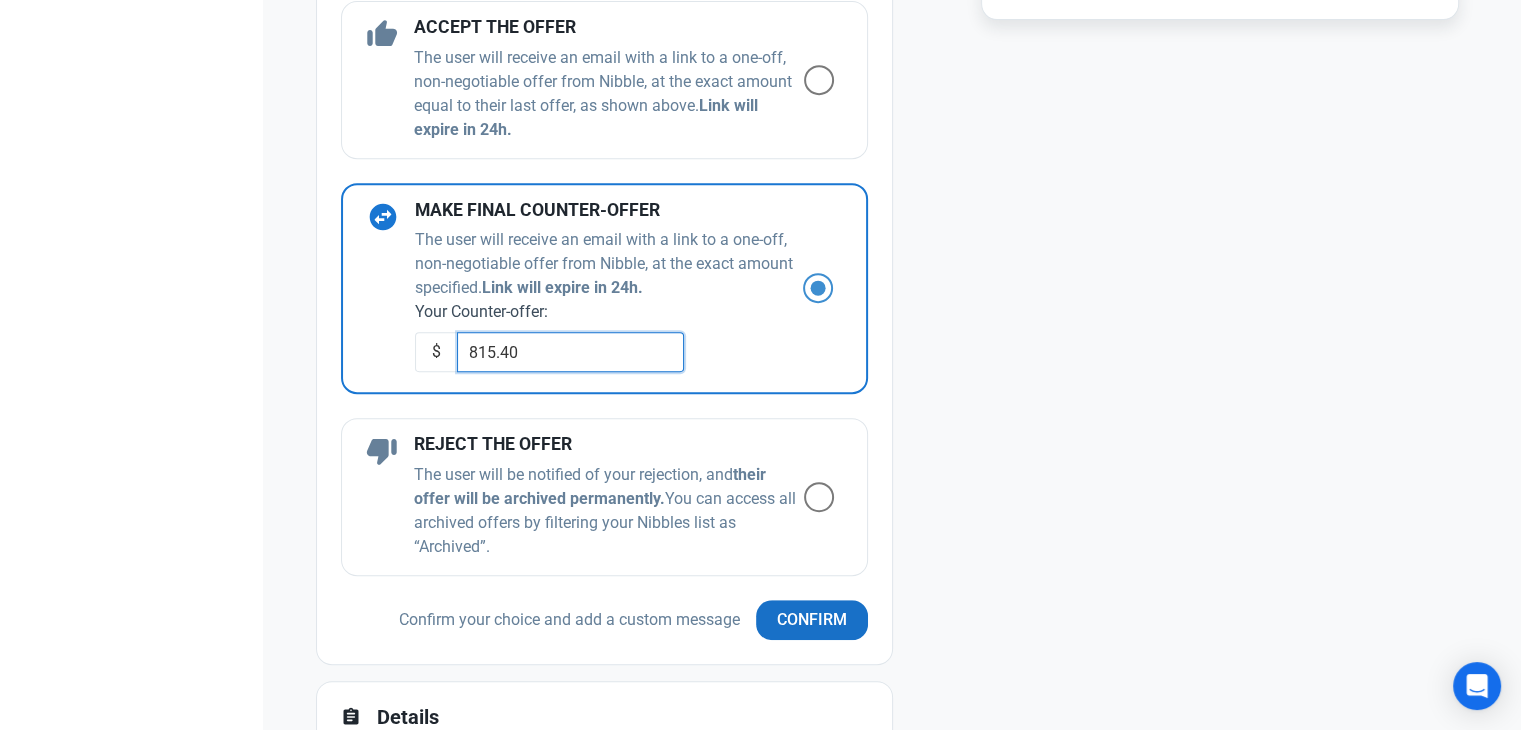 type on "815.40" 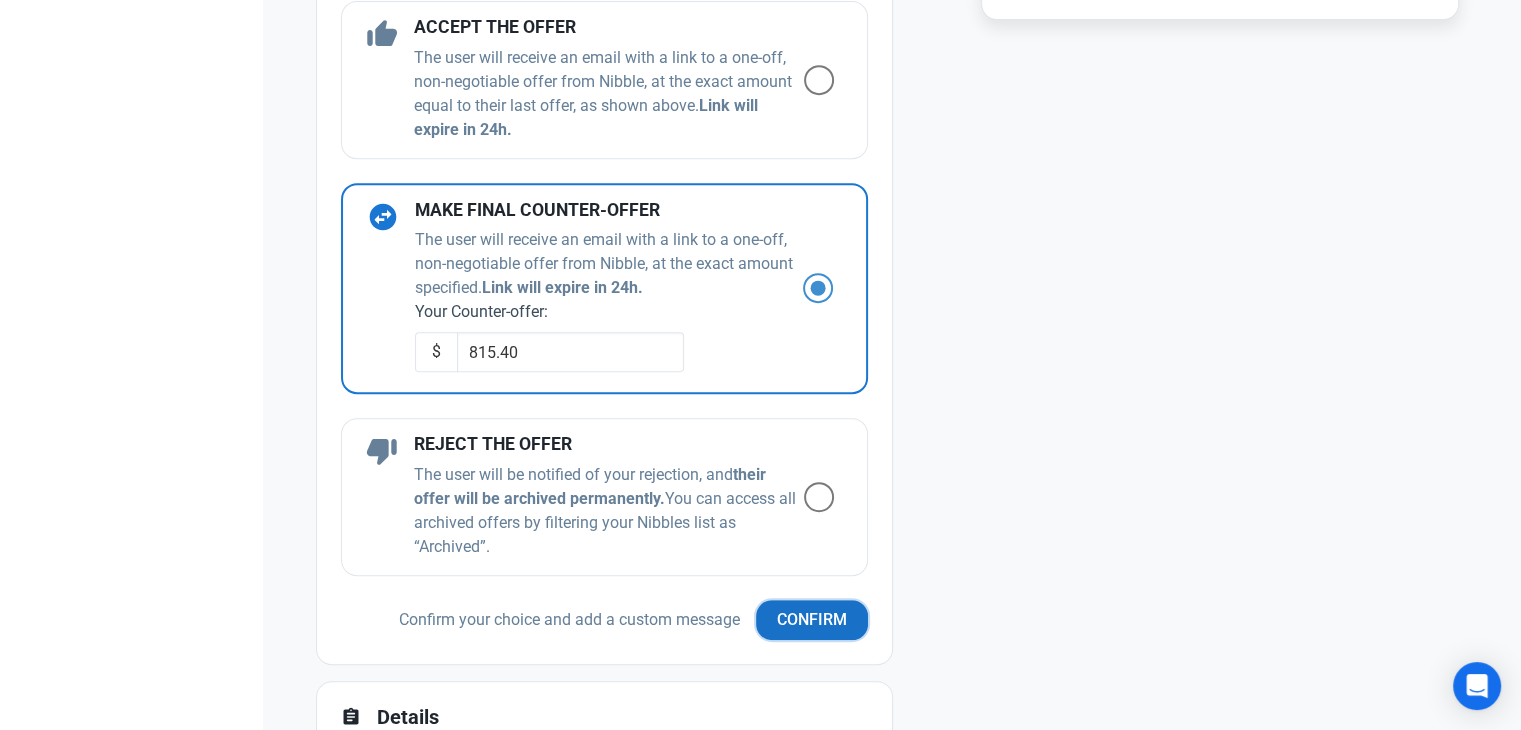 click on "Confirm" at bounding box center [812, 620] 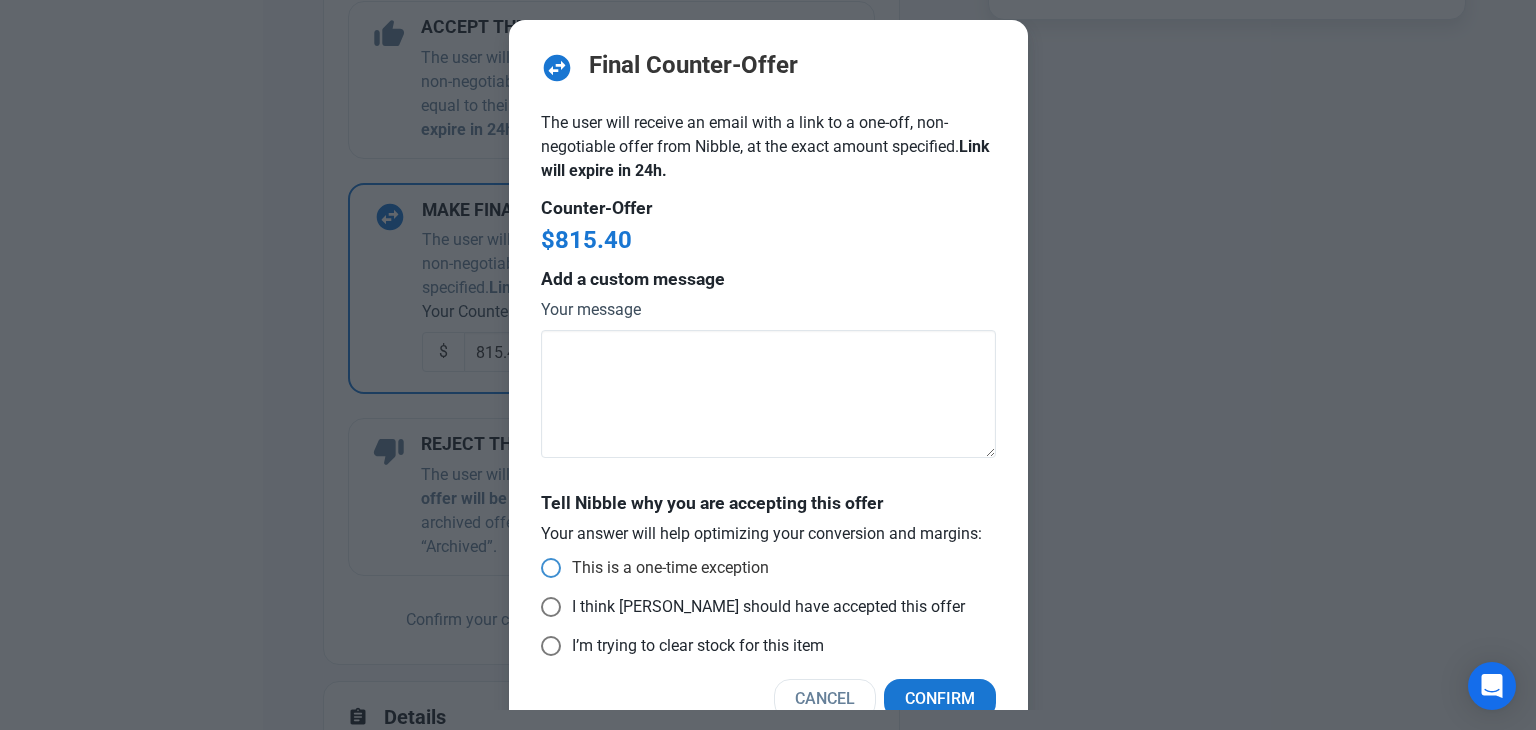 click at bounding box center (551, 568) 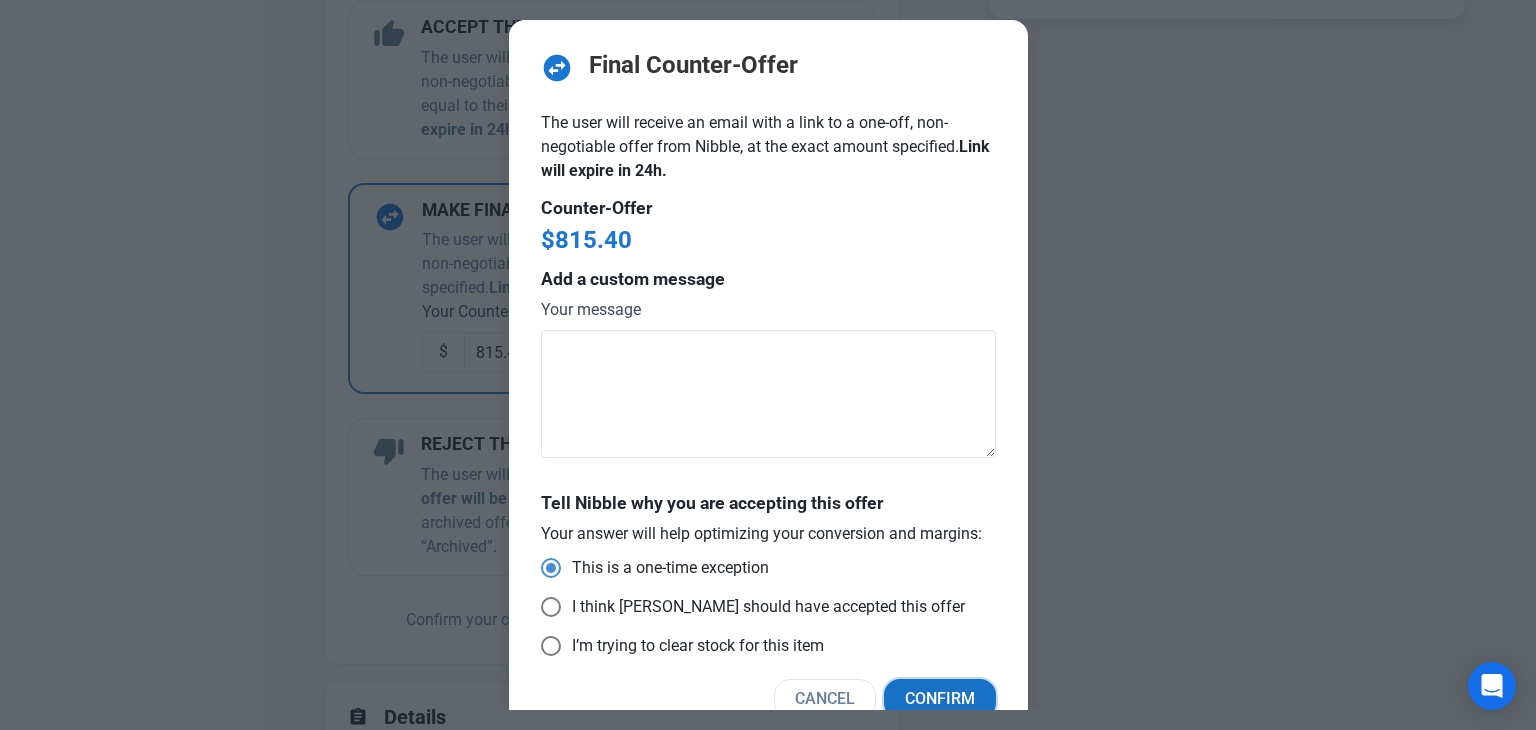 click on "Confirm" at bounding box center [940, 699] 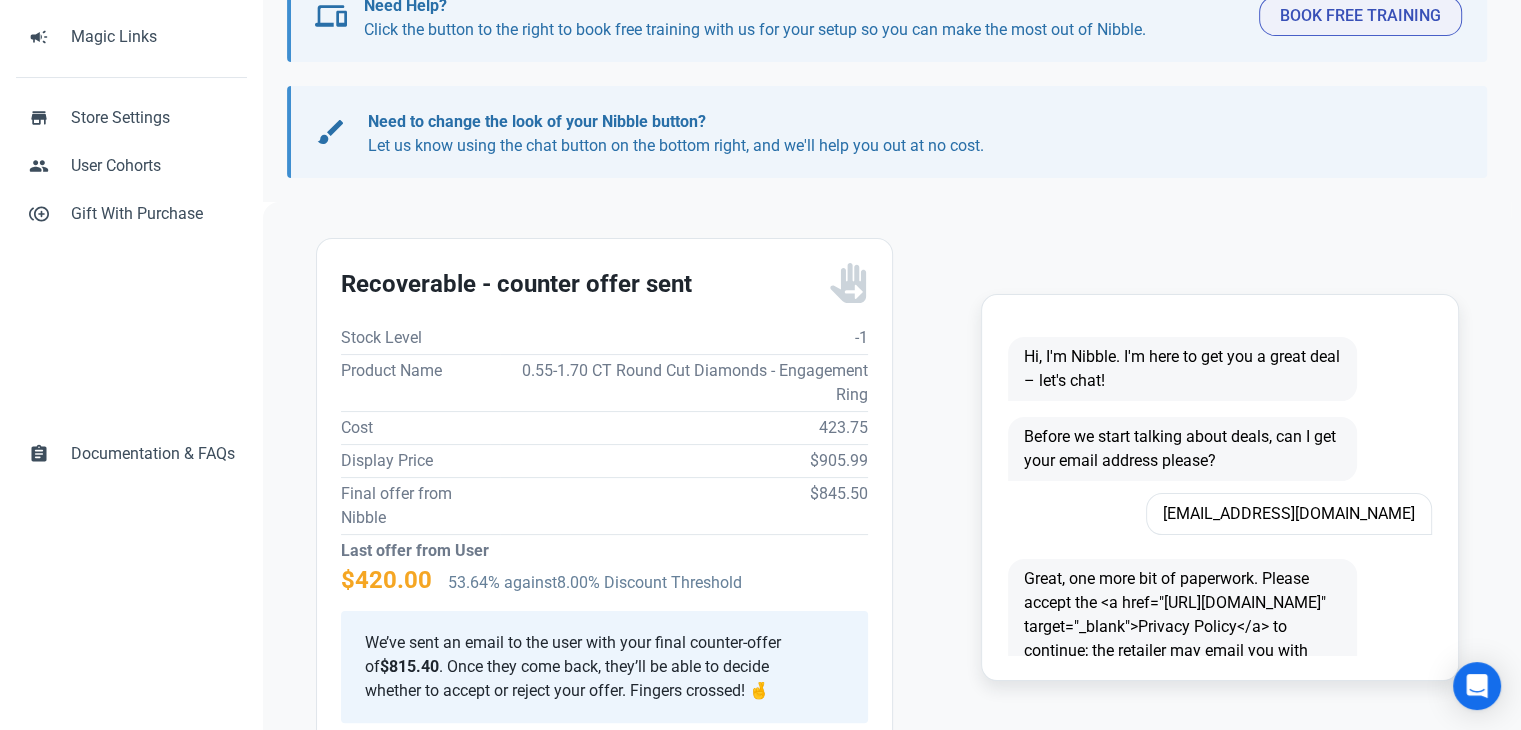 scroll, scrollTop: 200, scrollLeft: 0, axis: vertical 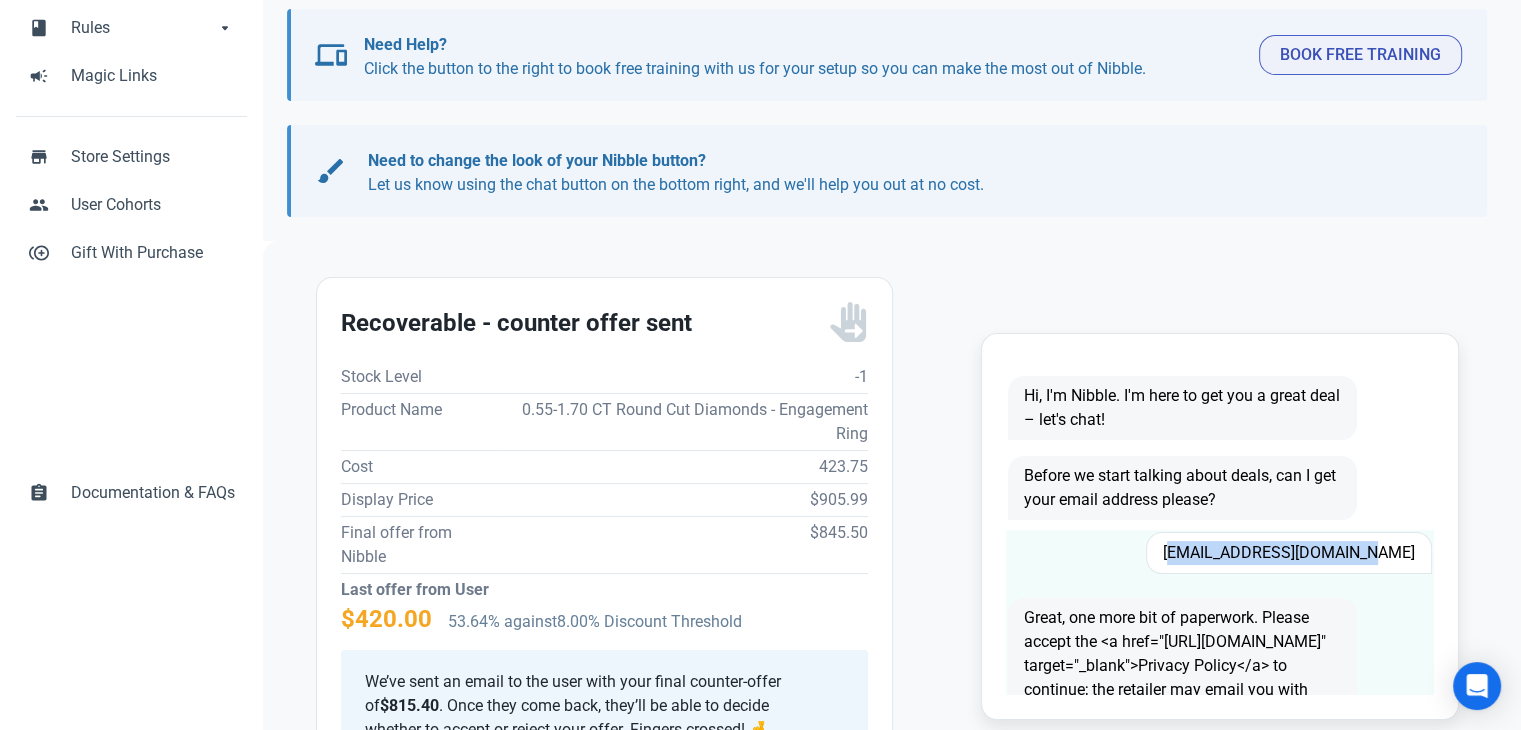 drag, startPoint x: 1404, startPoint y: 545, endPoint x: 1165, endPoint y: 565, distance: 239.83536 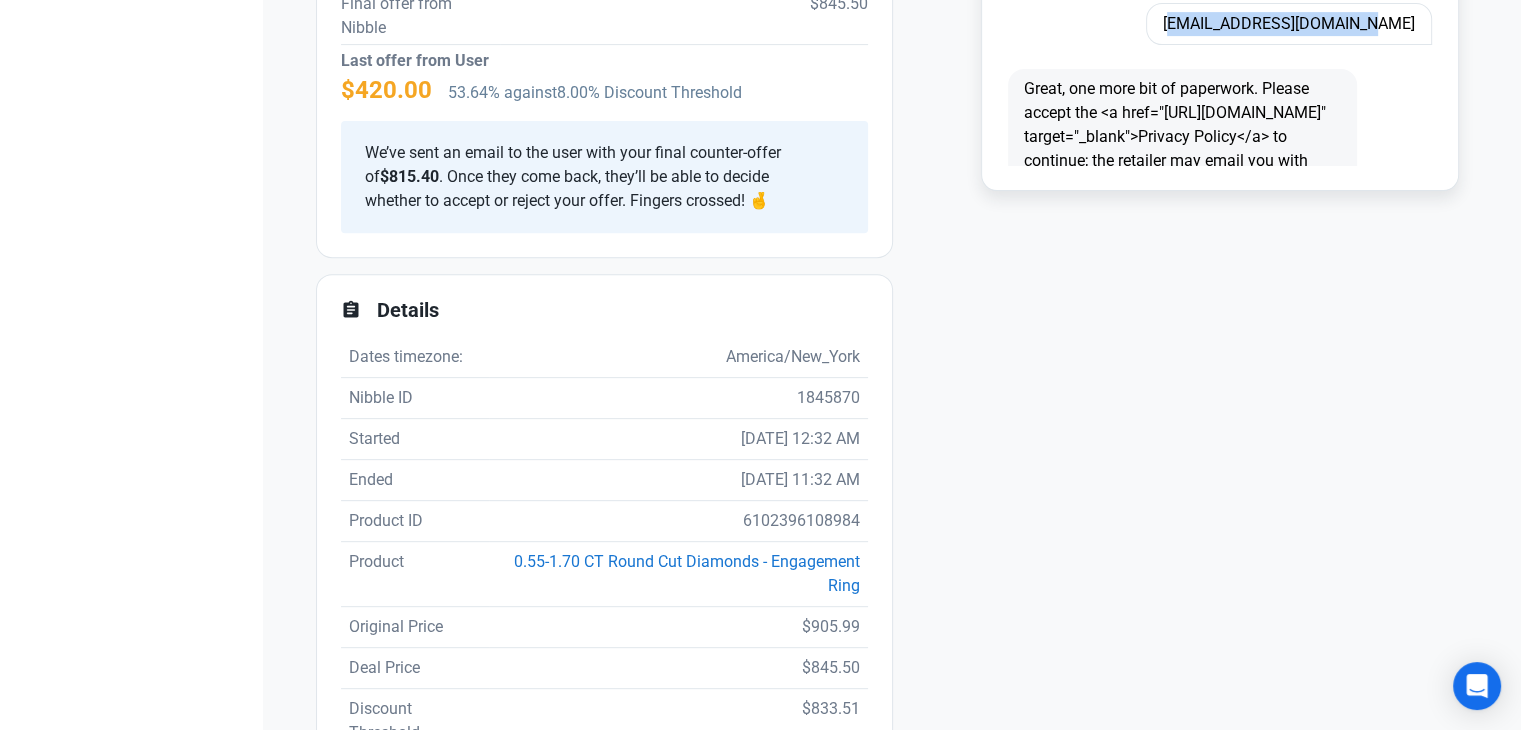 scroll, scrollTop: 800, scrollLeft: 0, axis: vertical 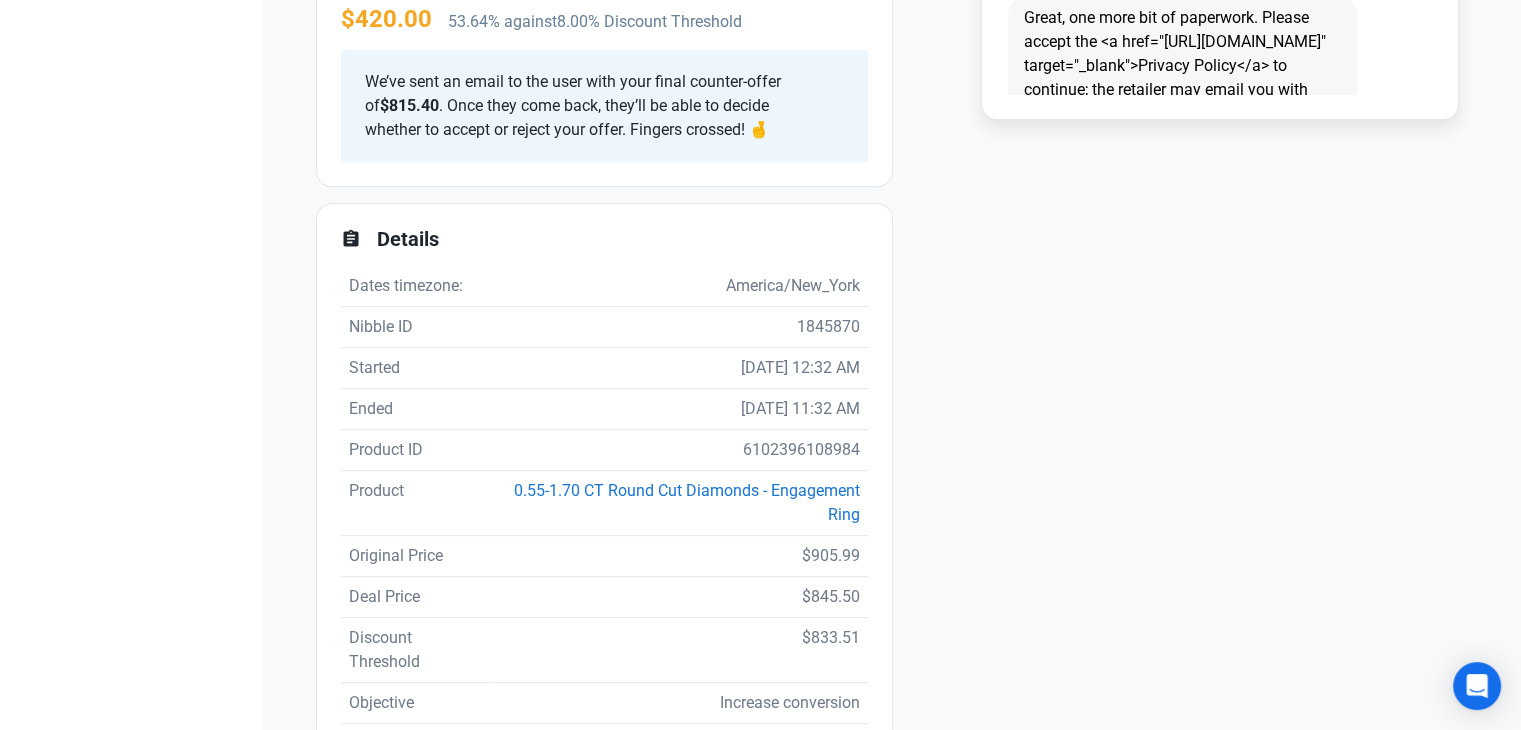 click on "6102396108984" at bounding box center [678, 450] 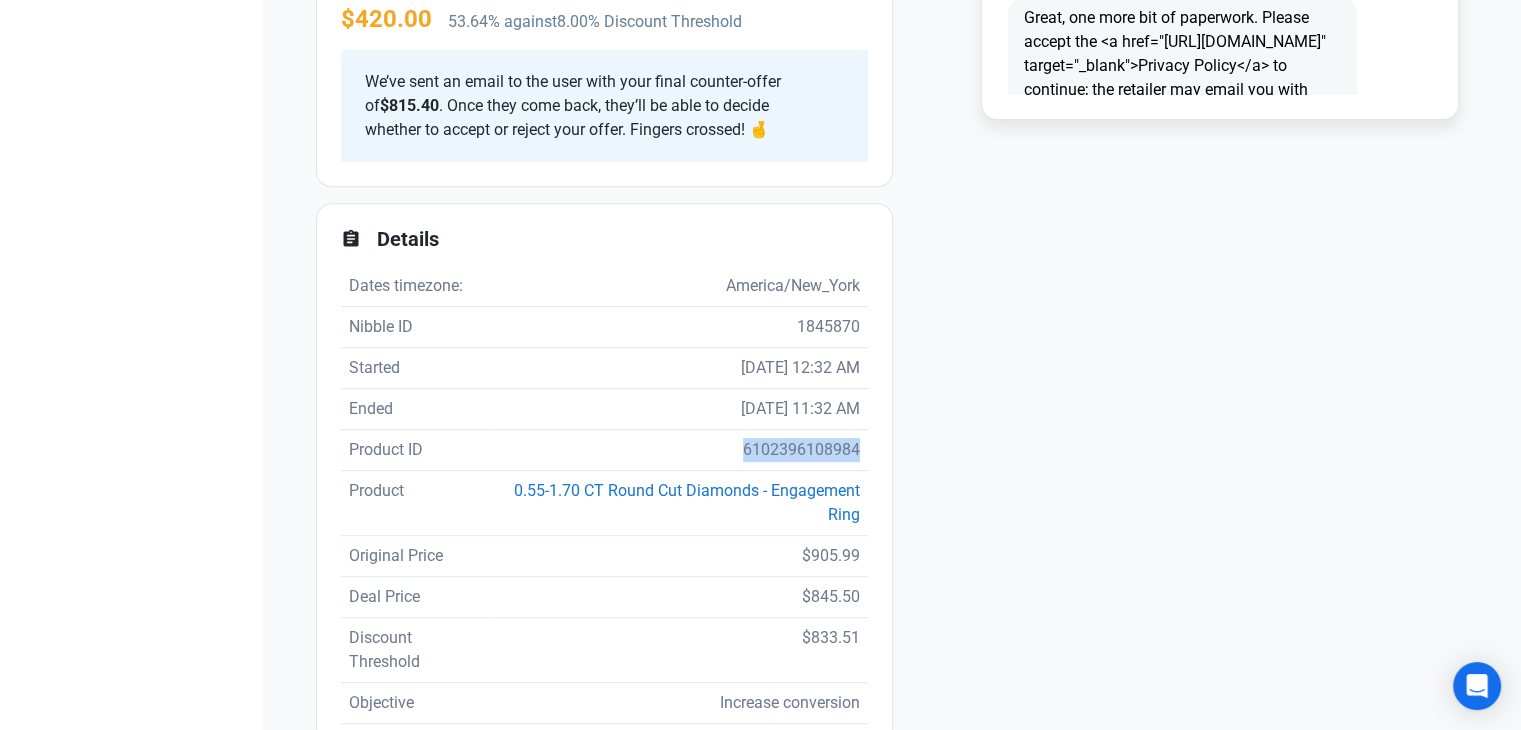 click on "6102396108984" at bounding box center [678, 450] 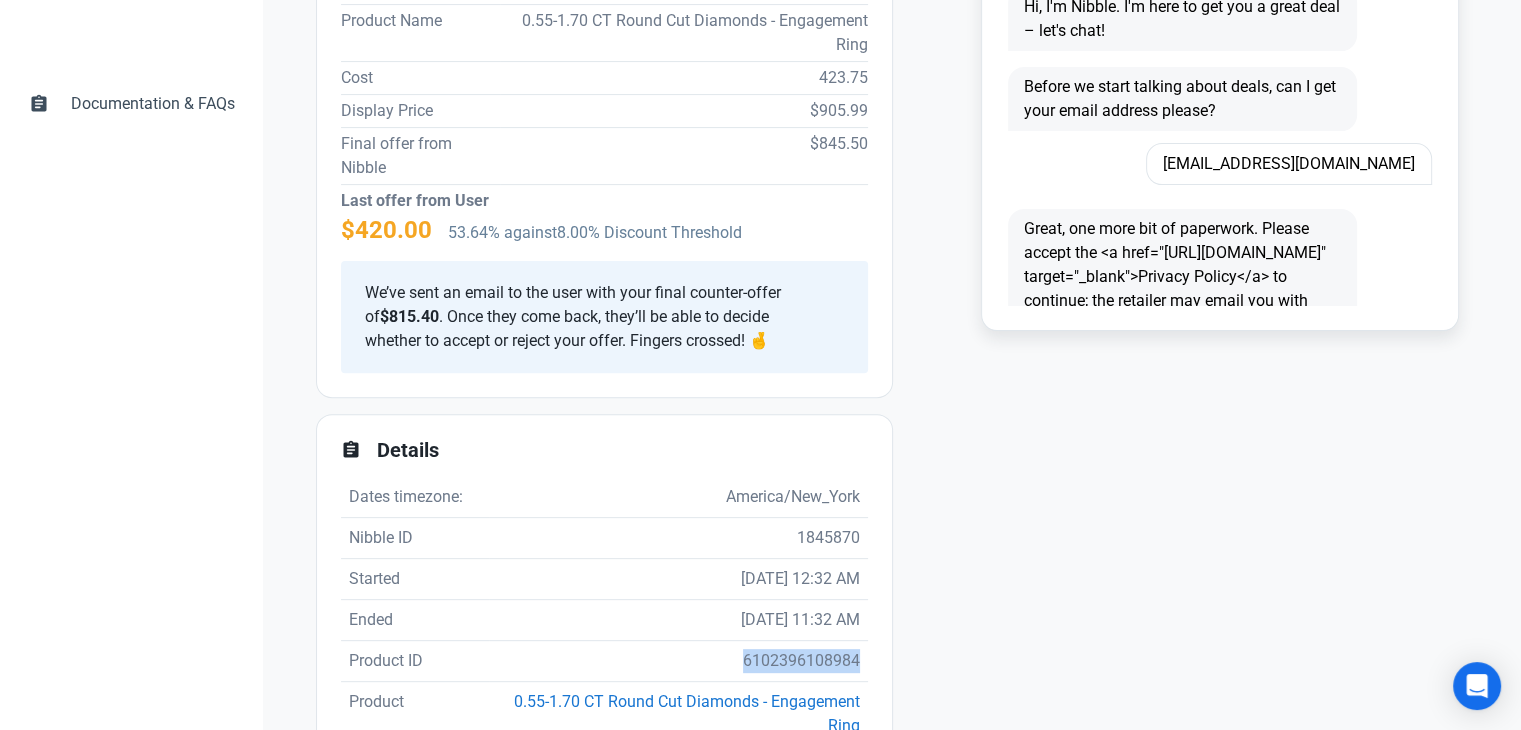 scroll, scrollTop: 300, scrollLeft: 0, axis: vertical 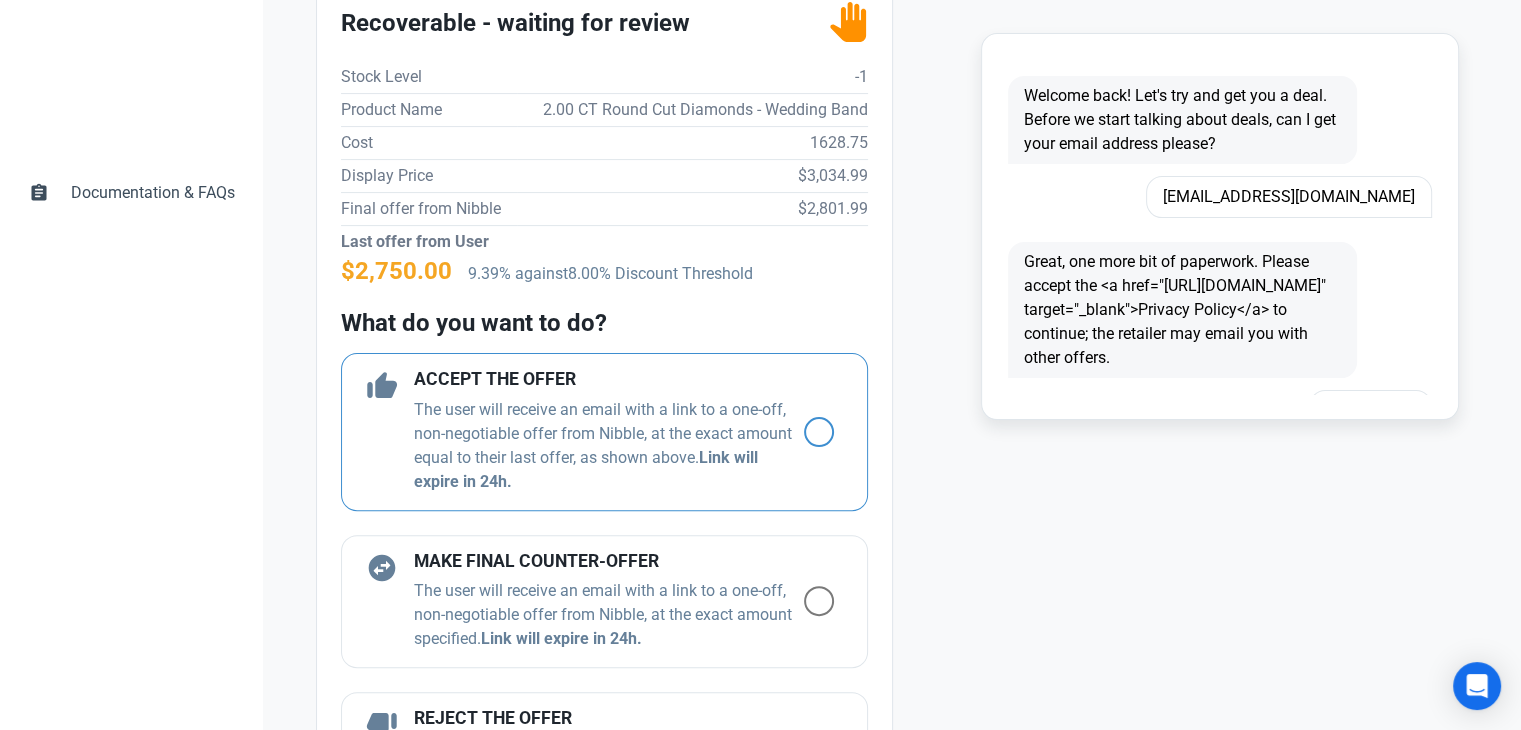click at bounding box center (819, 432) 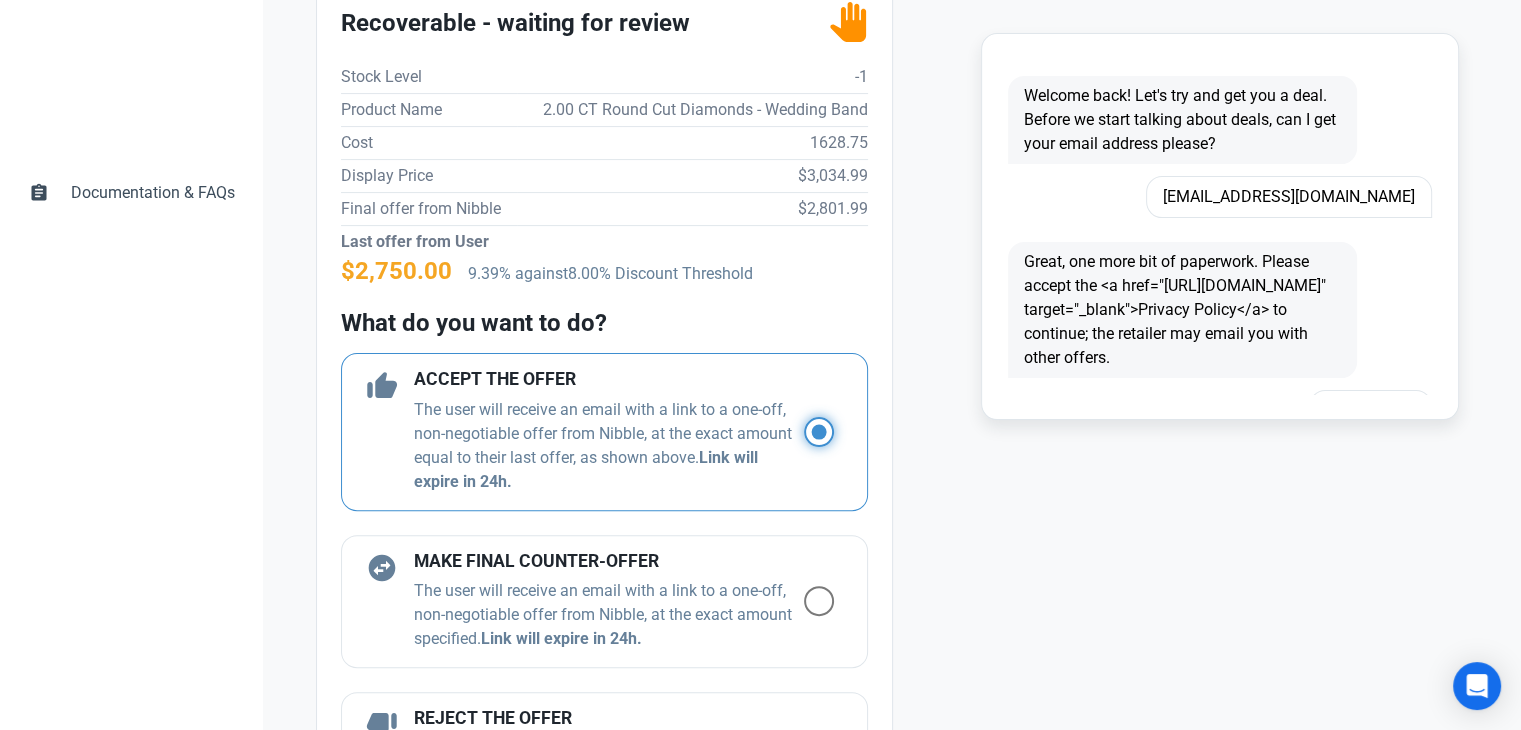 click at bounding box center [810, 431] 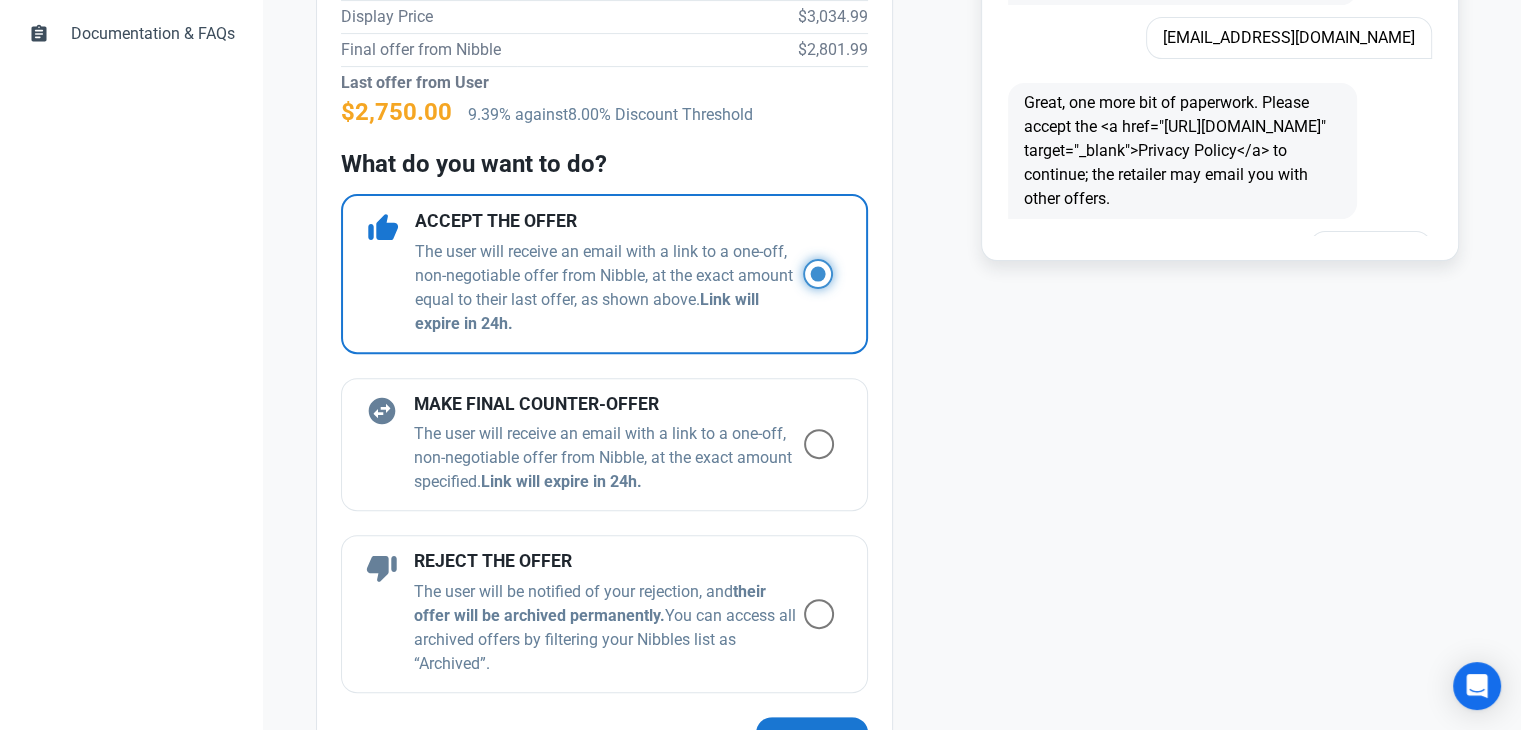 scroll, scrollTop: 800, scrollLeft: 0, axis: vertical 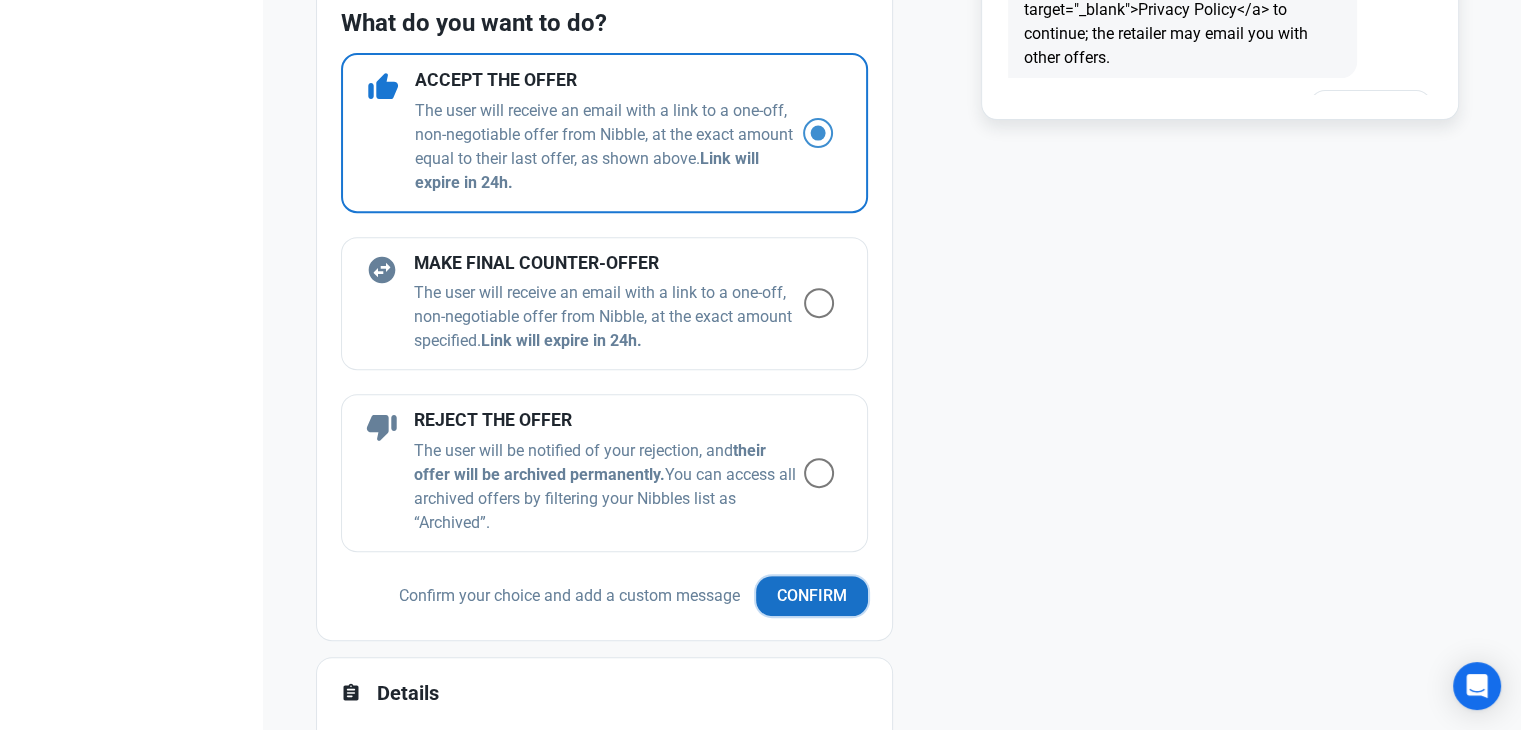 click on "Confirm" at bounding box center (812, 596) 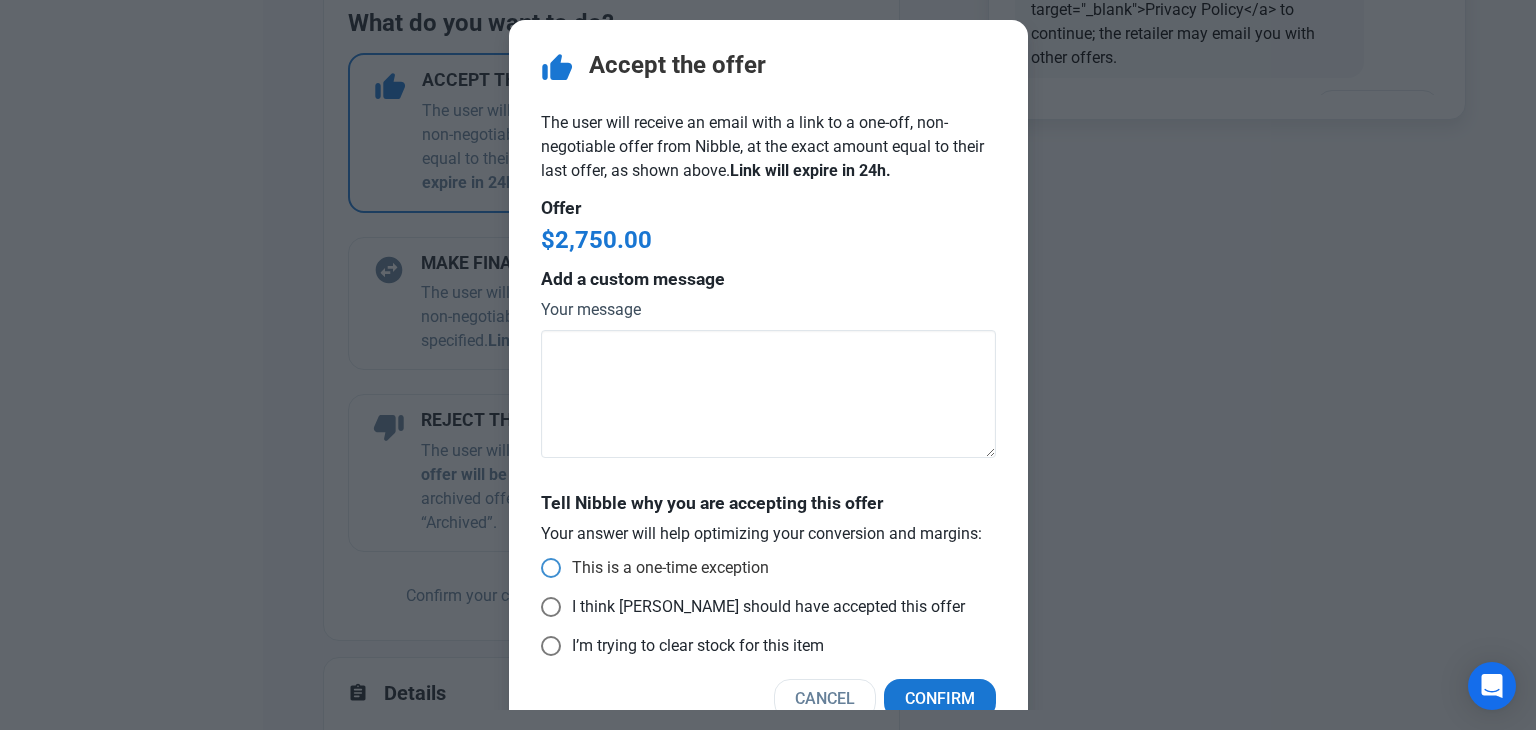 click on "This is a one-time exception" at bounding box center (665, 568) 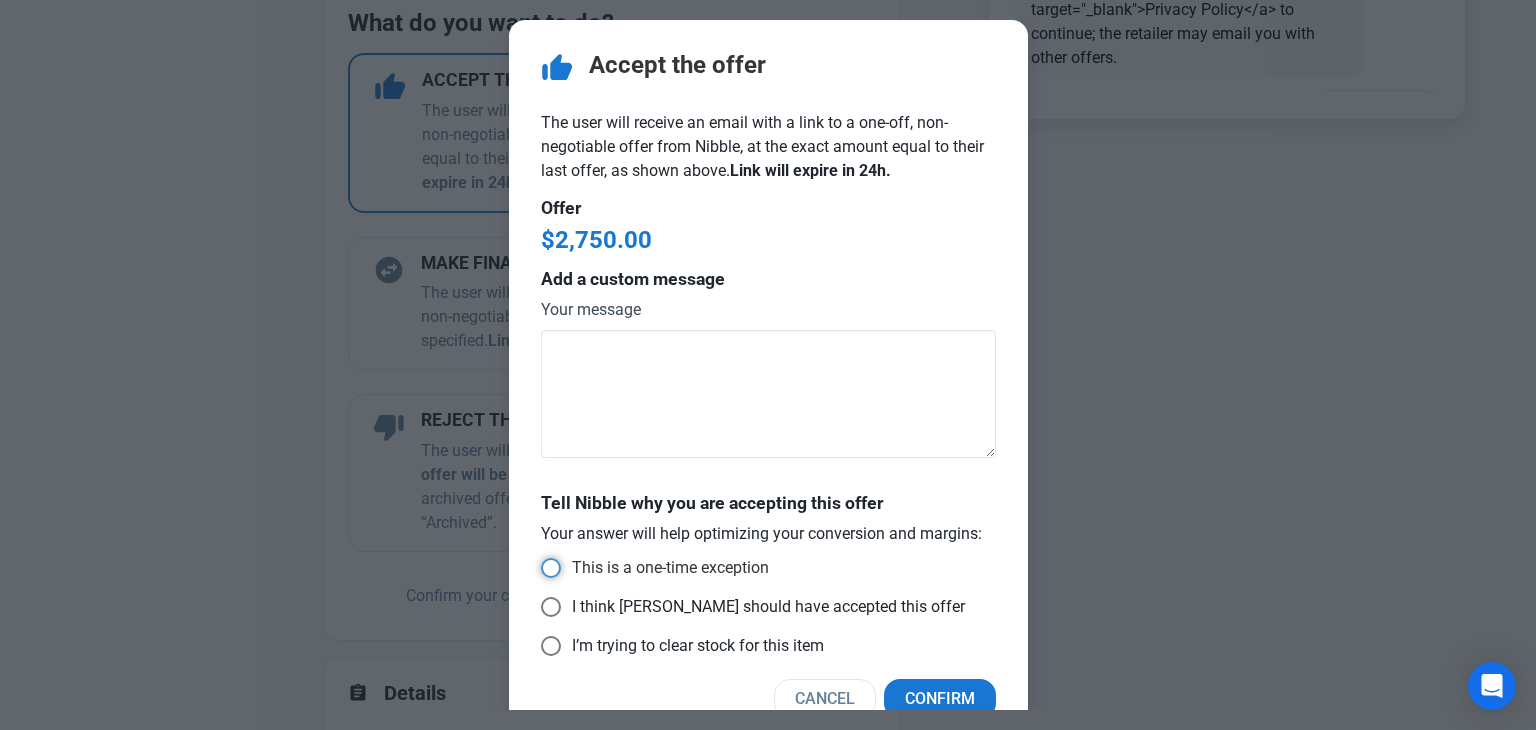 click on "This is a one-time exception" at bounding box center (547, 568) 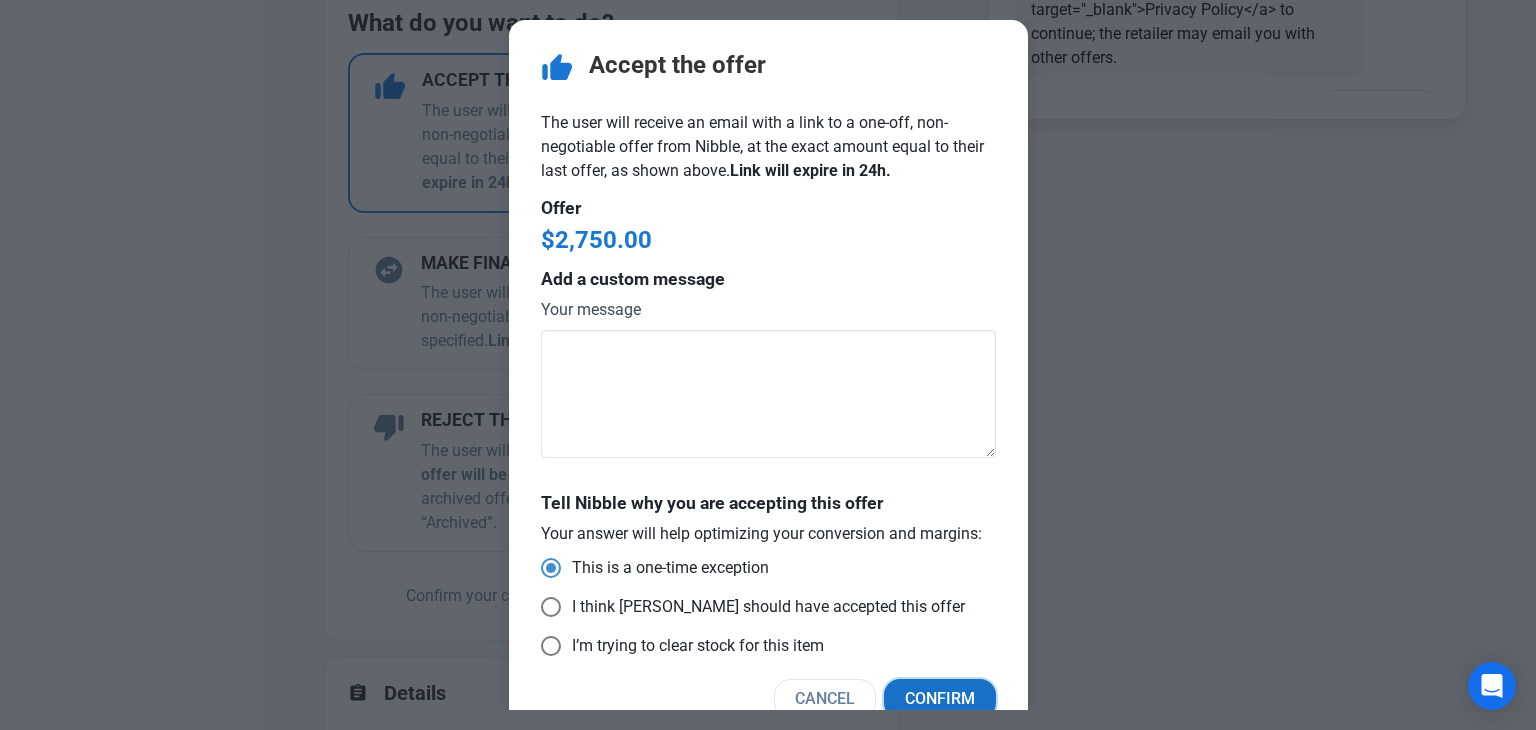 click on "Confirm" at bounding box center (940, 699) 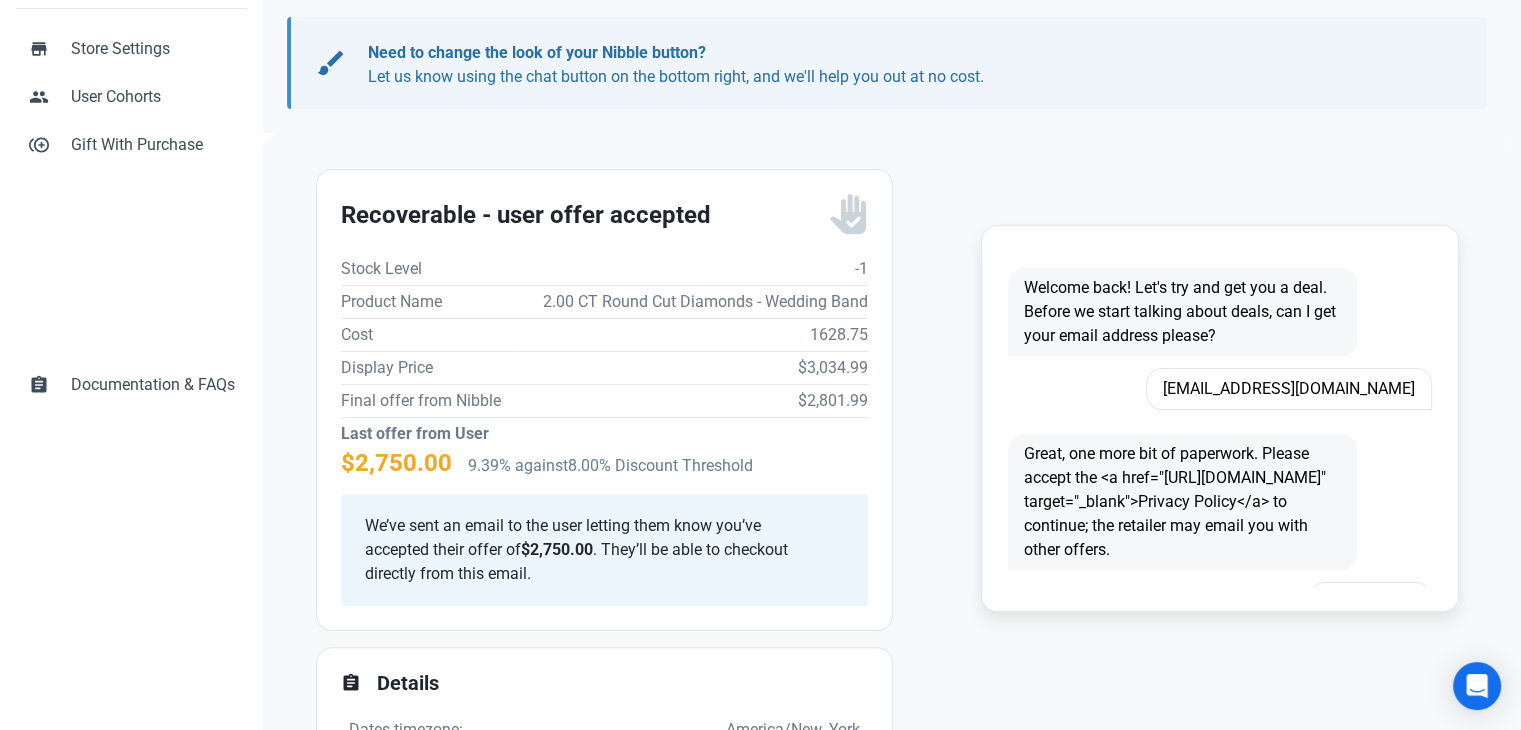 scroll, scrollTop: 300, scrollLeft: 0, axis: vertical 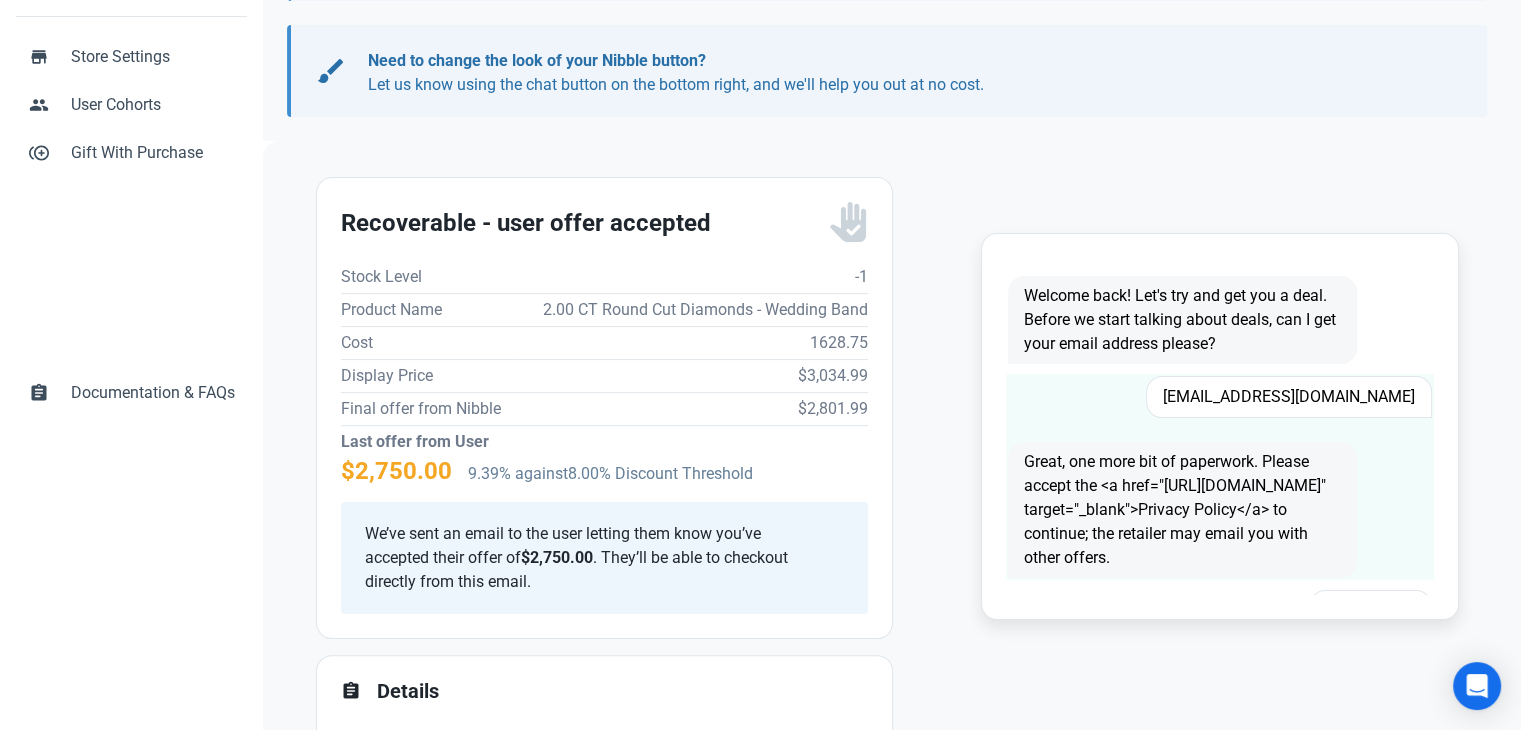 click on "cal_king03@yahoo.com" at bounding box center (1289, 397) 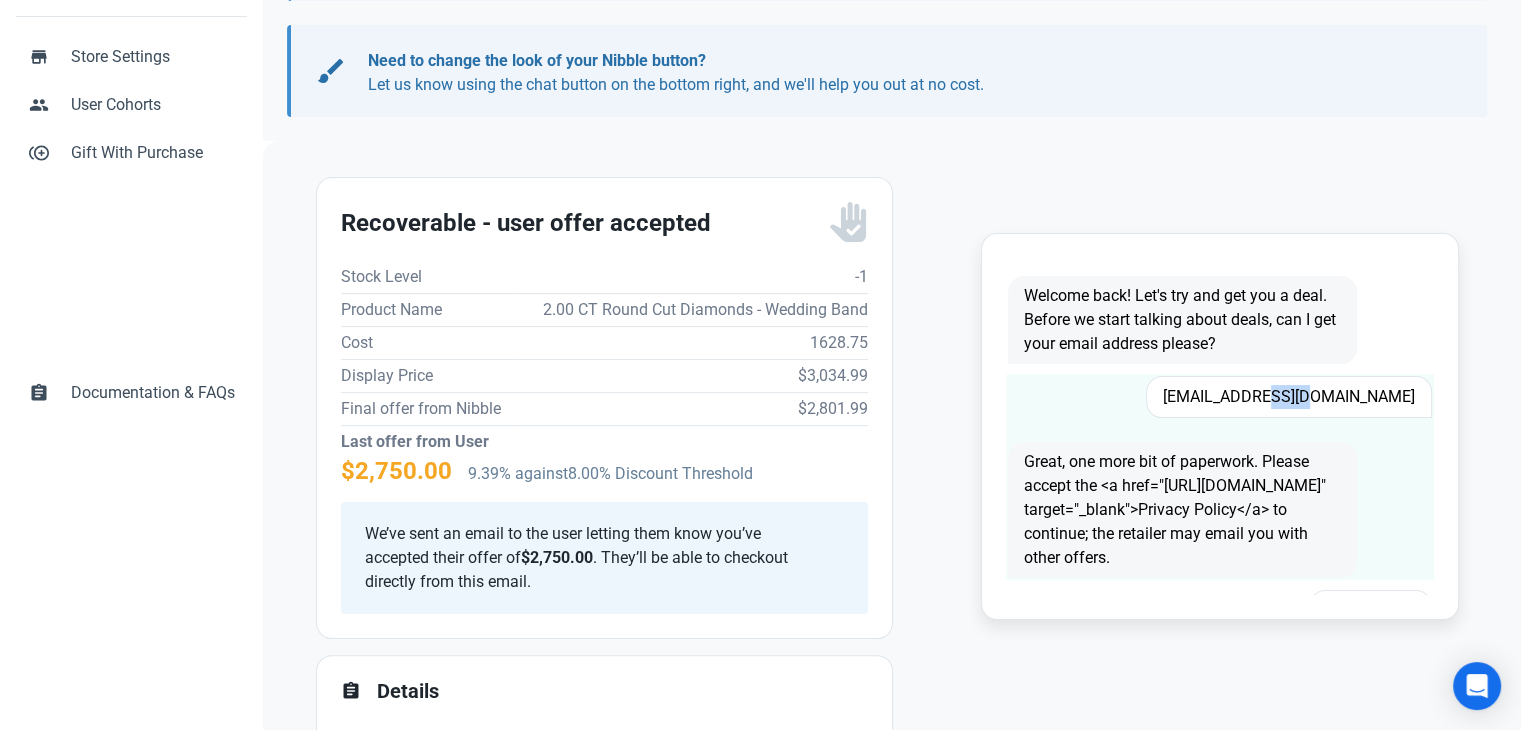 click on "cal_king03@yahoo.com" at bounding box center (1289, 397) 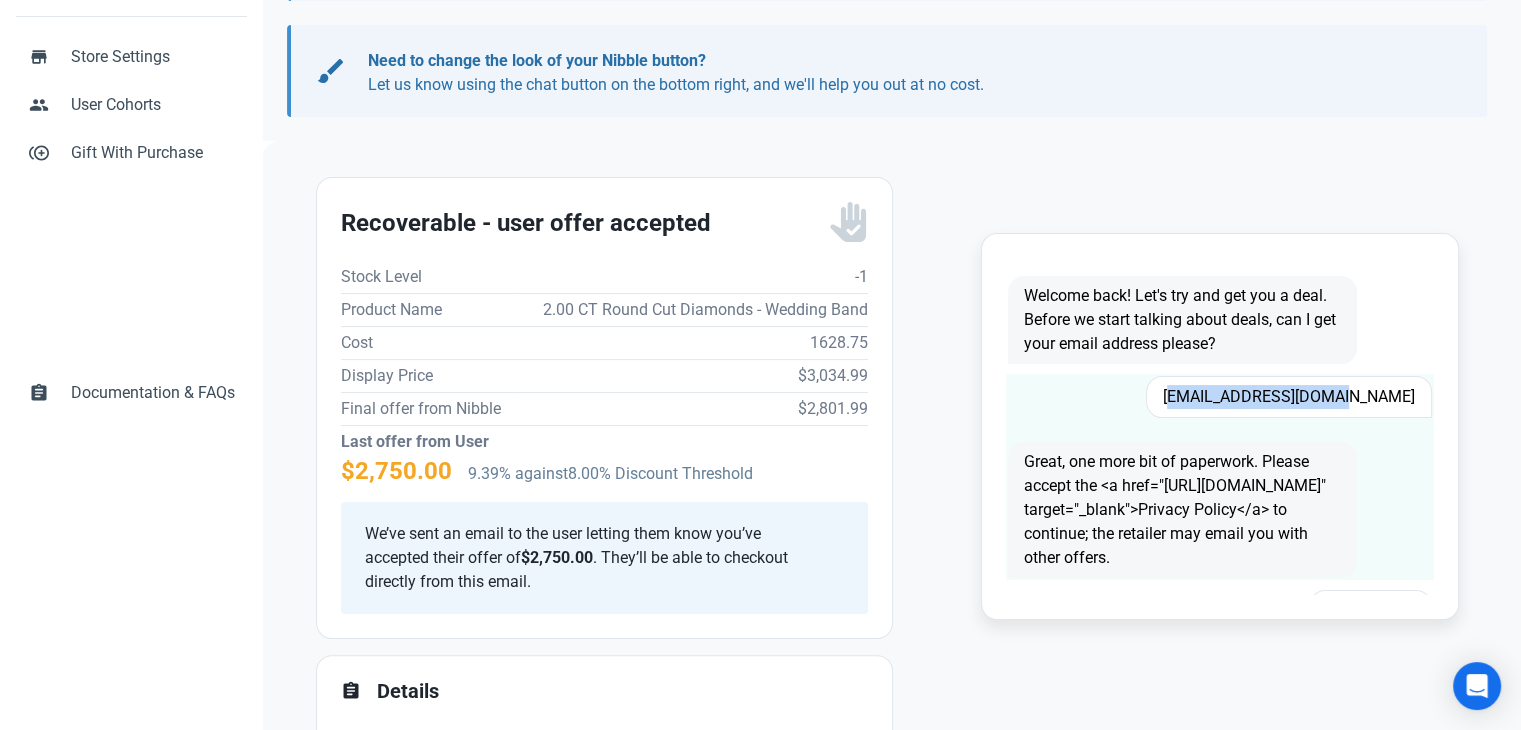 drag, startPoint x: 1408, startPoint y: 395, endPoint x: 1224, endPoint y: 401, distance: 184.0978 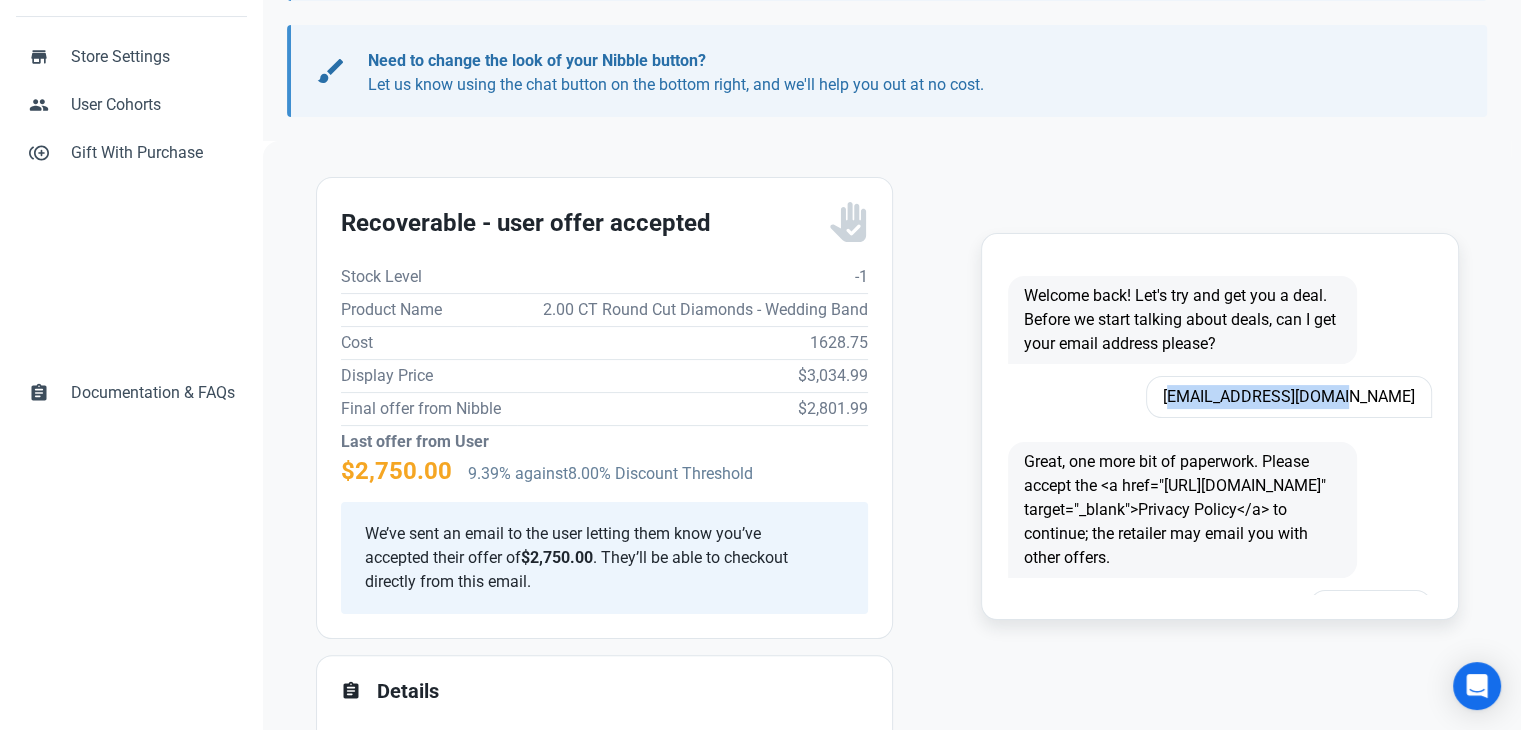 copy on "cal_king03@yahoo.com" 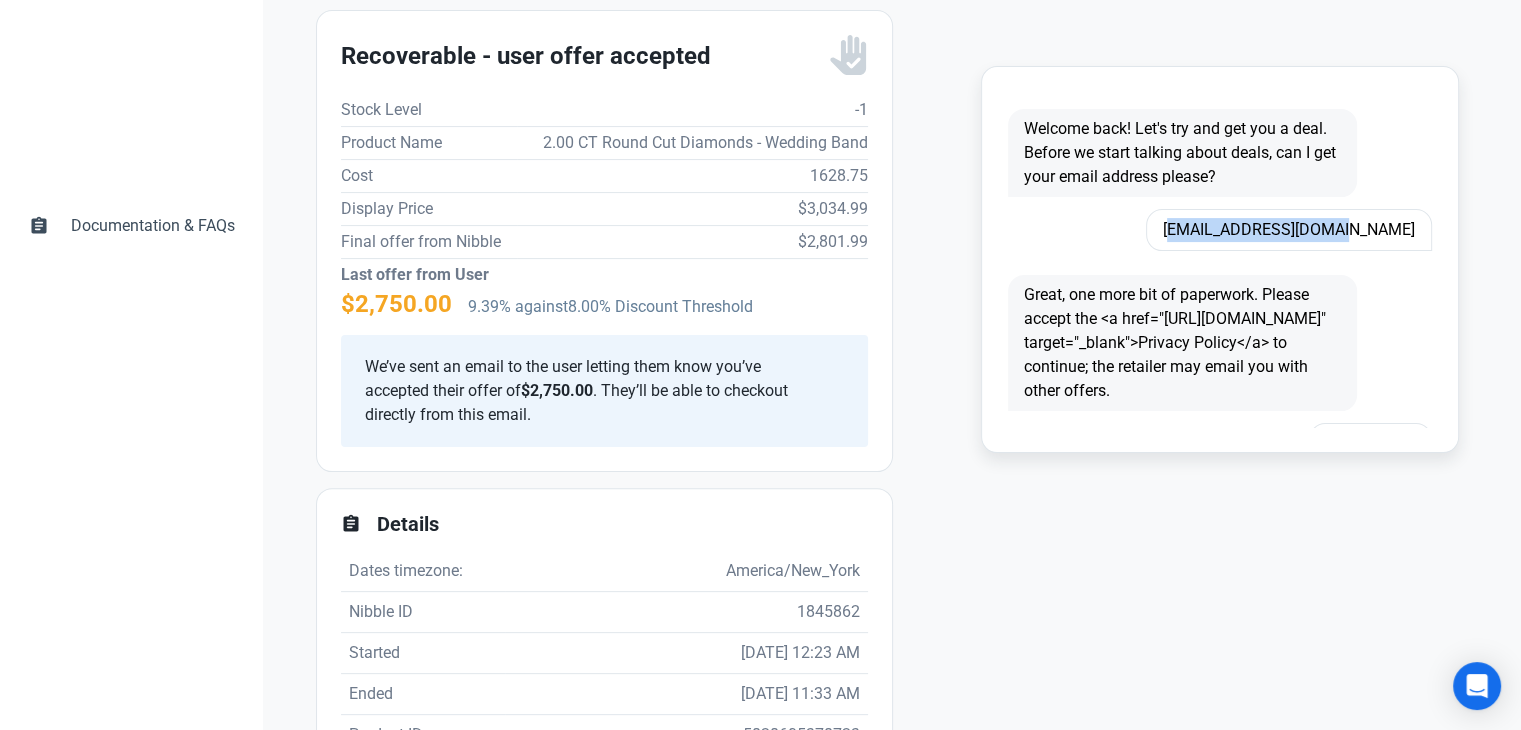 scroll, scrollTop: 600, scrollLeft: 0, axis: vertical 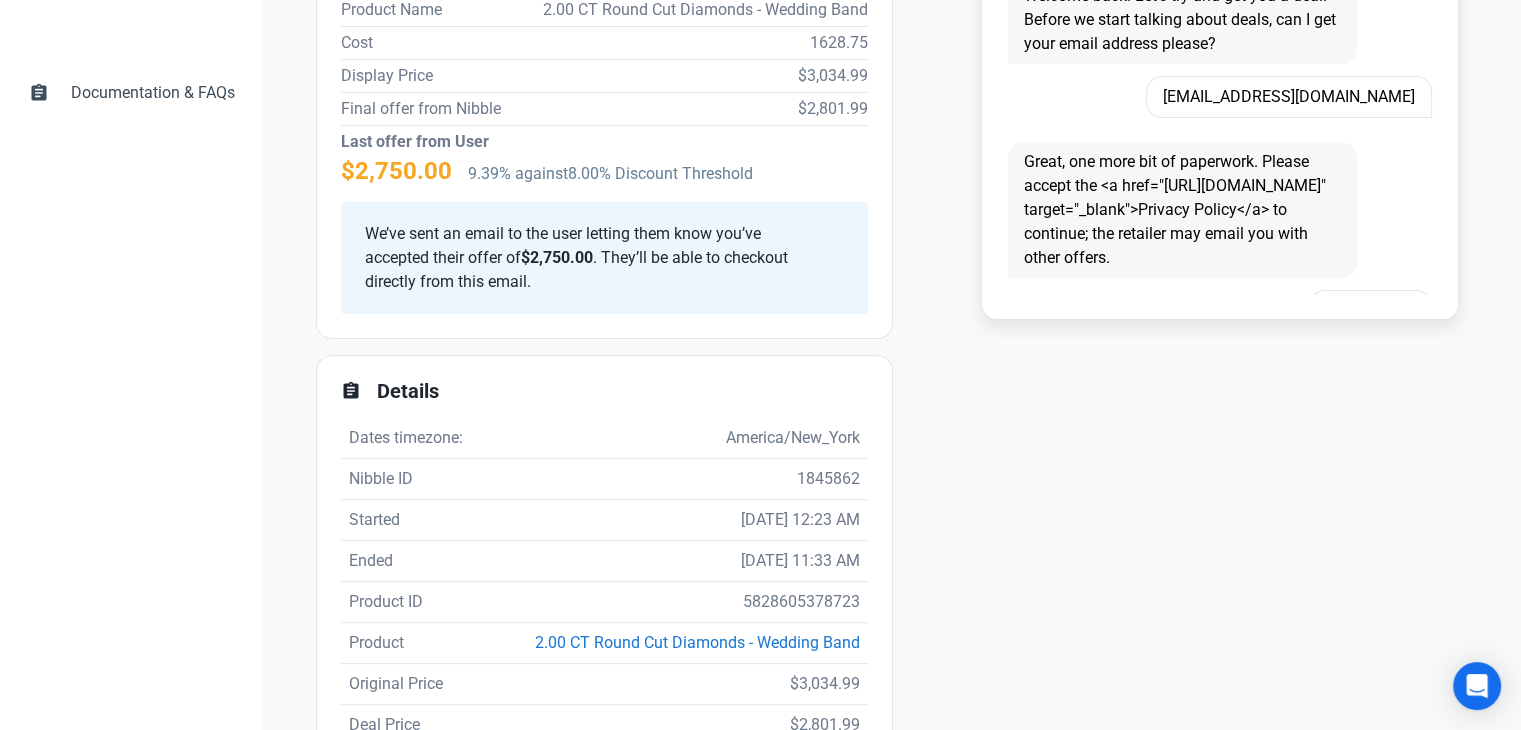 click on "5828605378723" at bounding box center [686, 602] 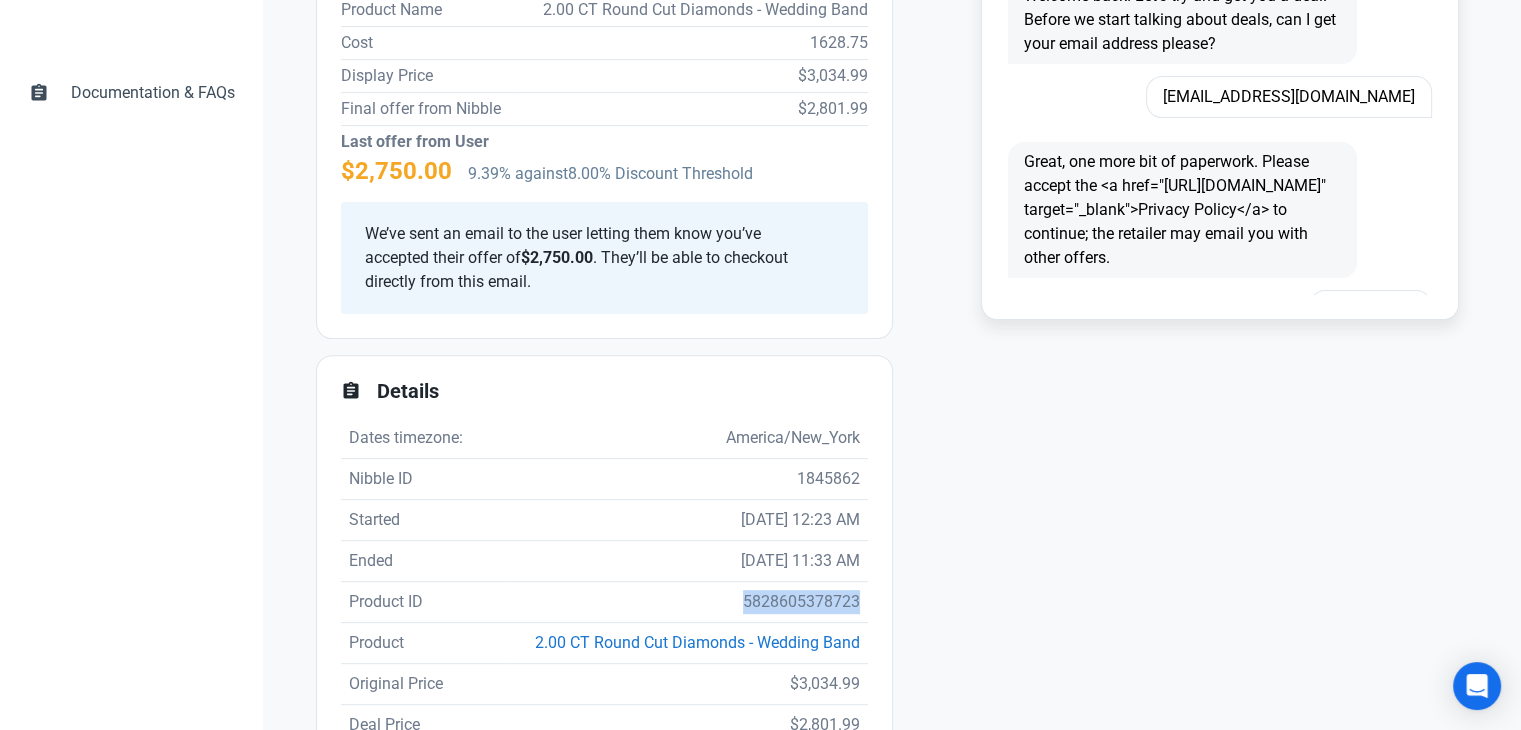 click on "5828605378723" at bounding box center [686, 602] 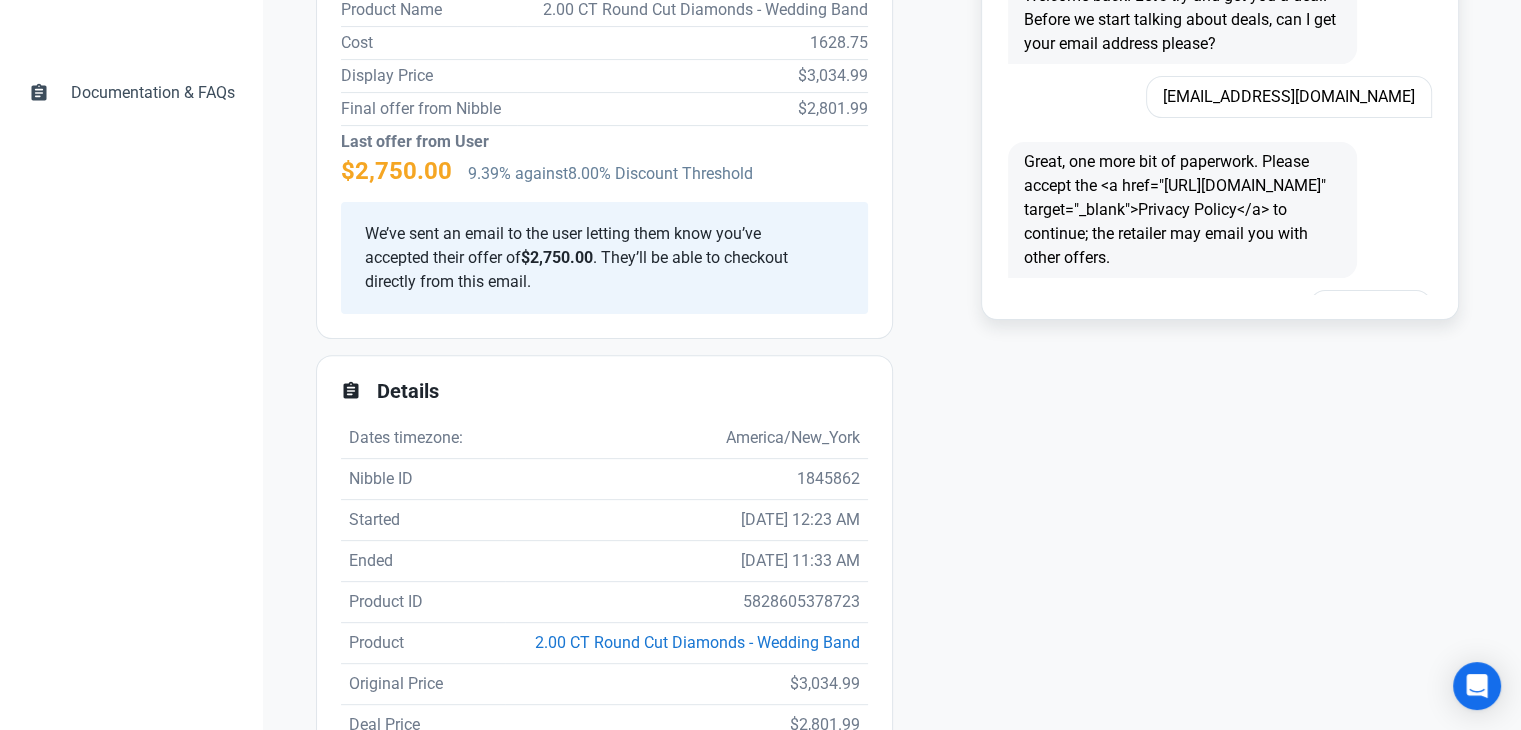 click on "$3,034.99" at bounding box center (686, 684) 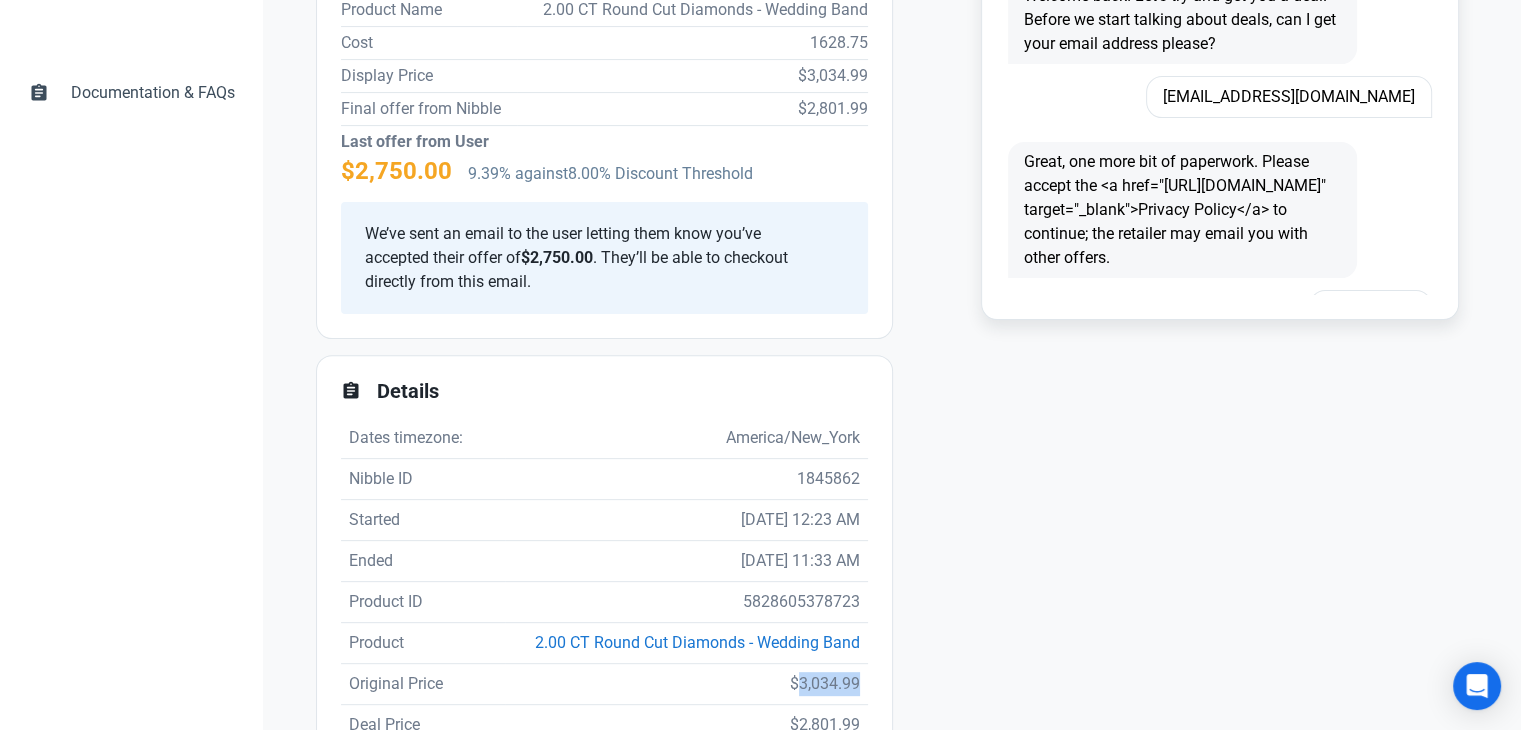 click on "$3,034.99" at bounding box center [686, 684] 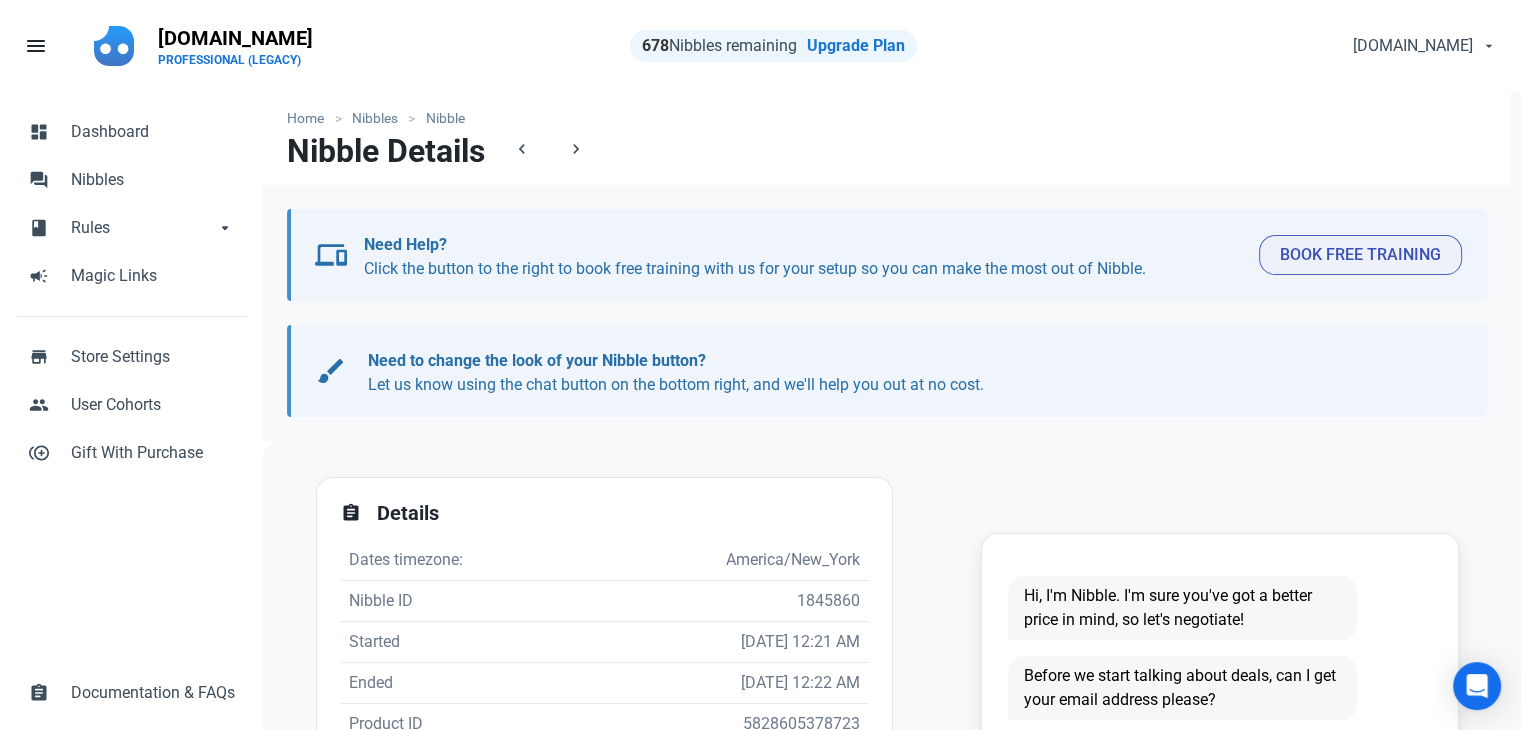 scroll, scrollTop: 200, scrollLeft: 0, axis: vertical 